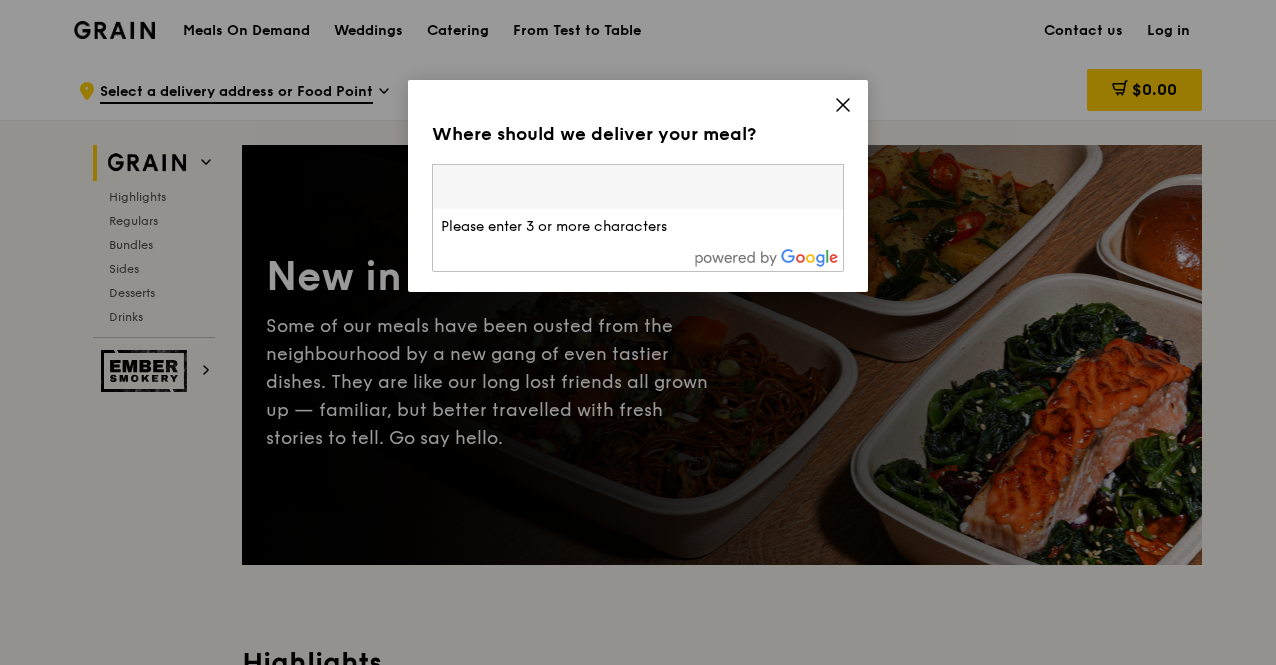 scroll, scrollTop: 0, scrollLeft: 0, axis: both 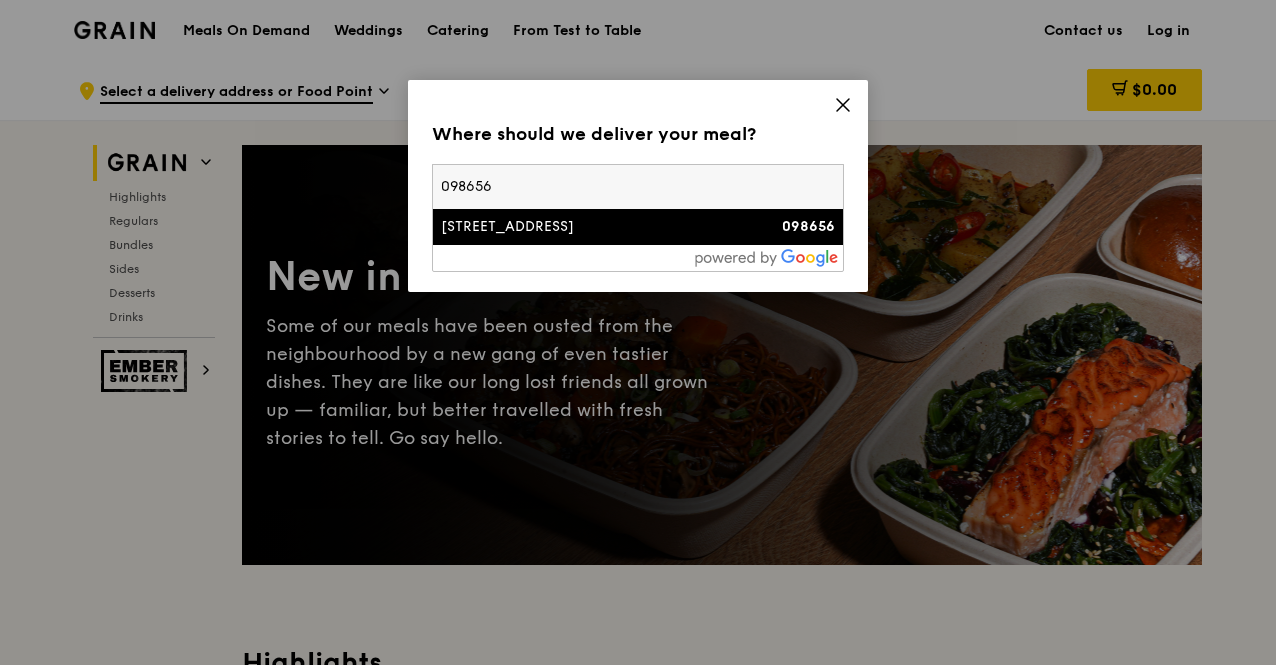 type on "098656" 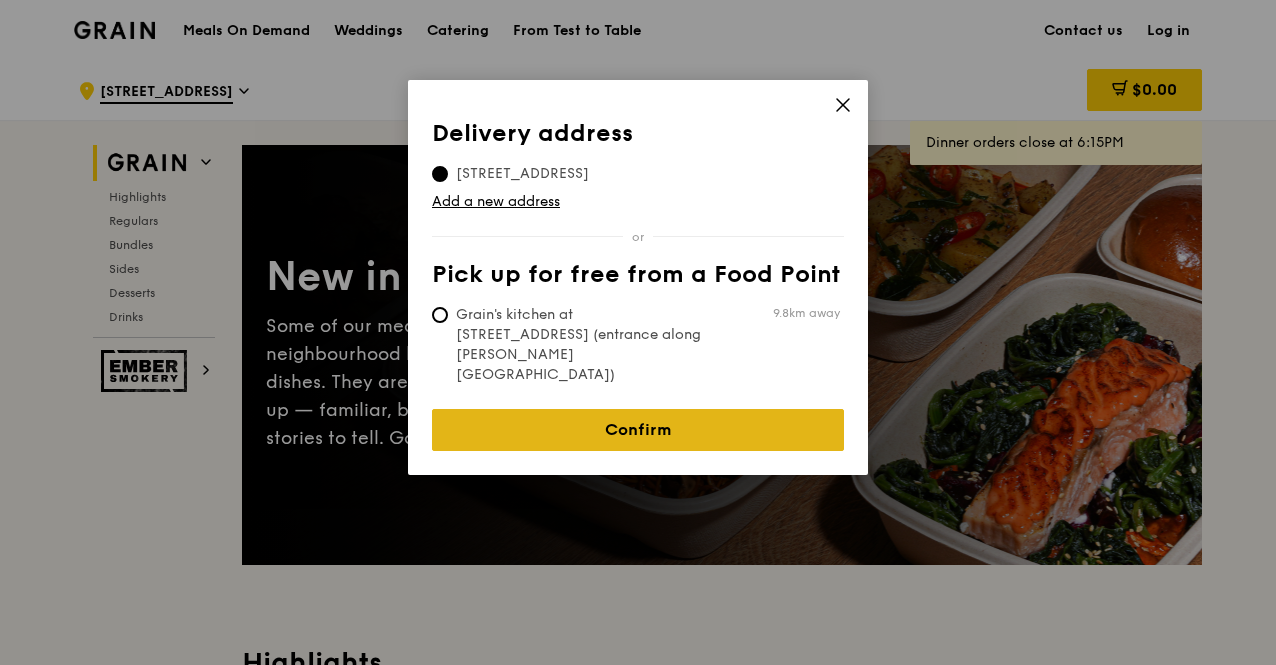 click on "Confirm" at bounding box center [638, 430] 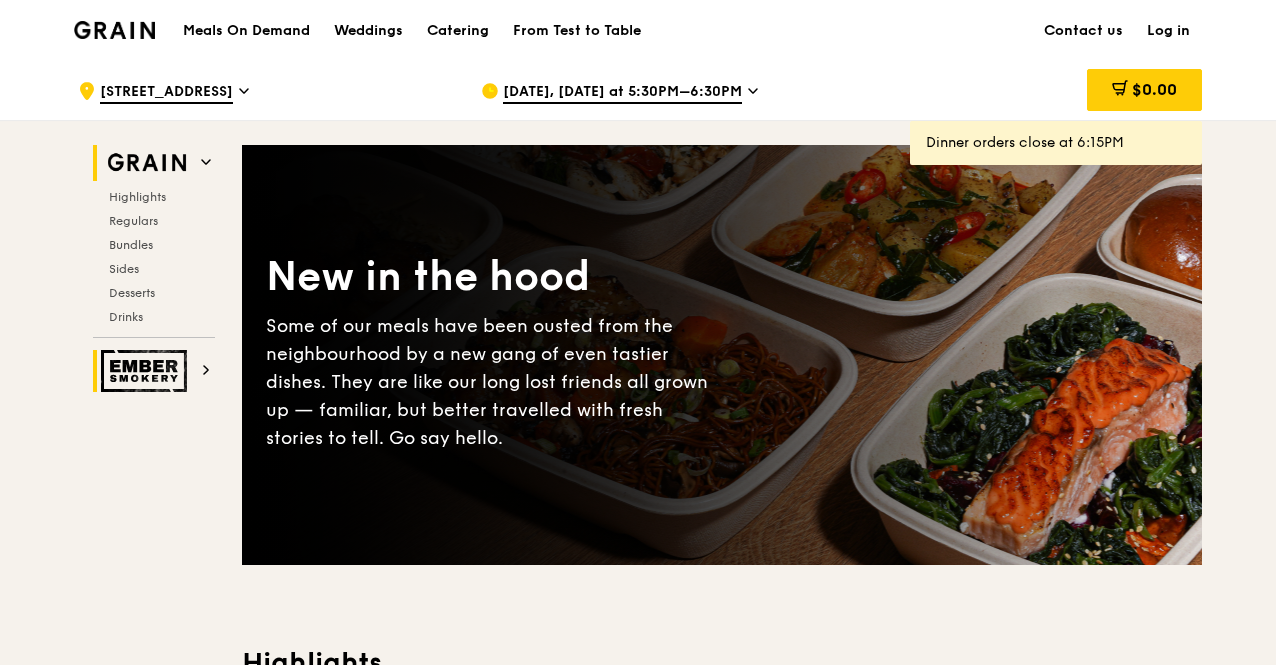 click at bounding box center [147, 371] 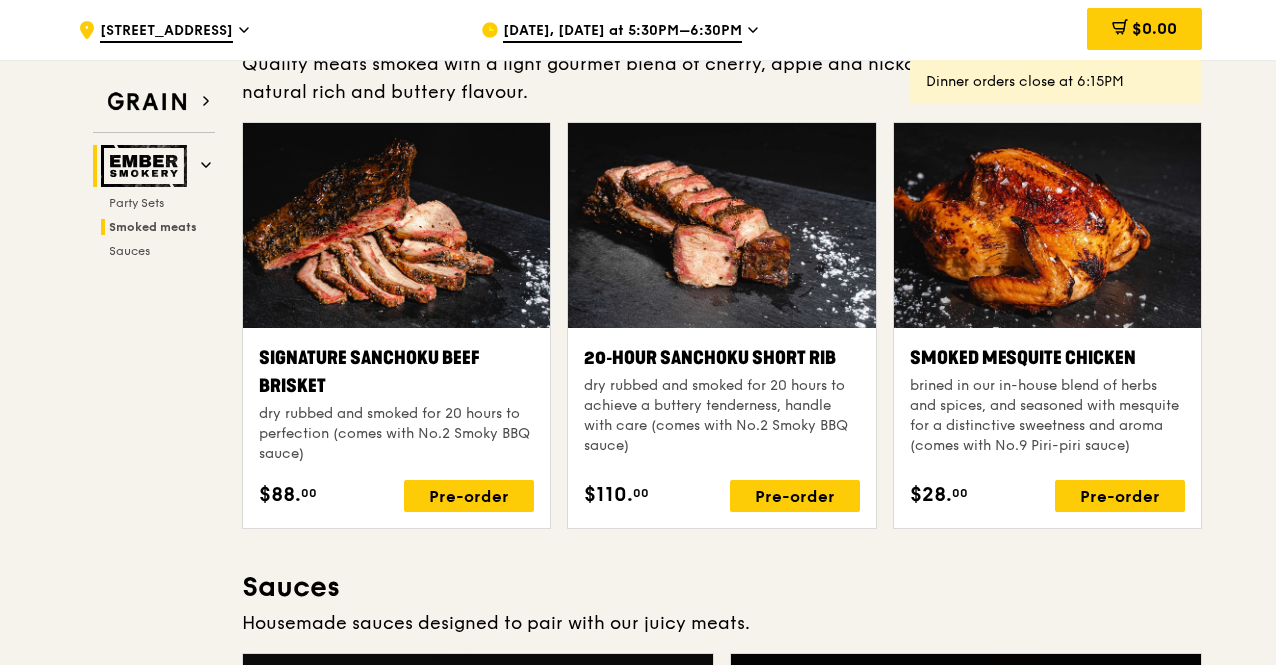 scroll, scrollTop: 565, scrollLeft: 0, axis: vertical 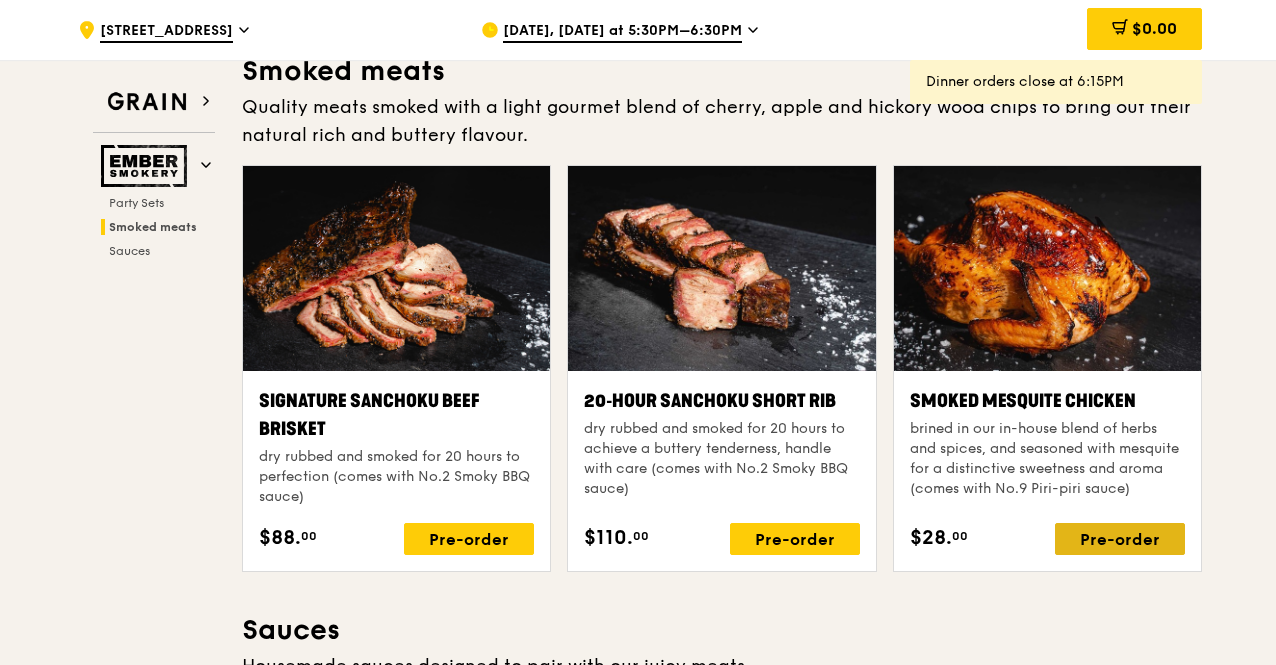 click on "Pre-order" at bounding box center (1120, 539) 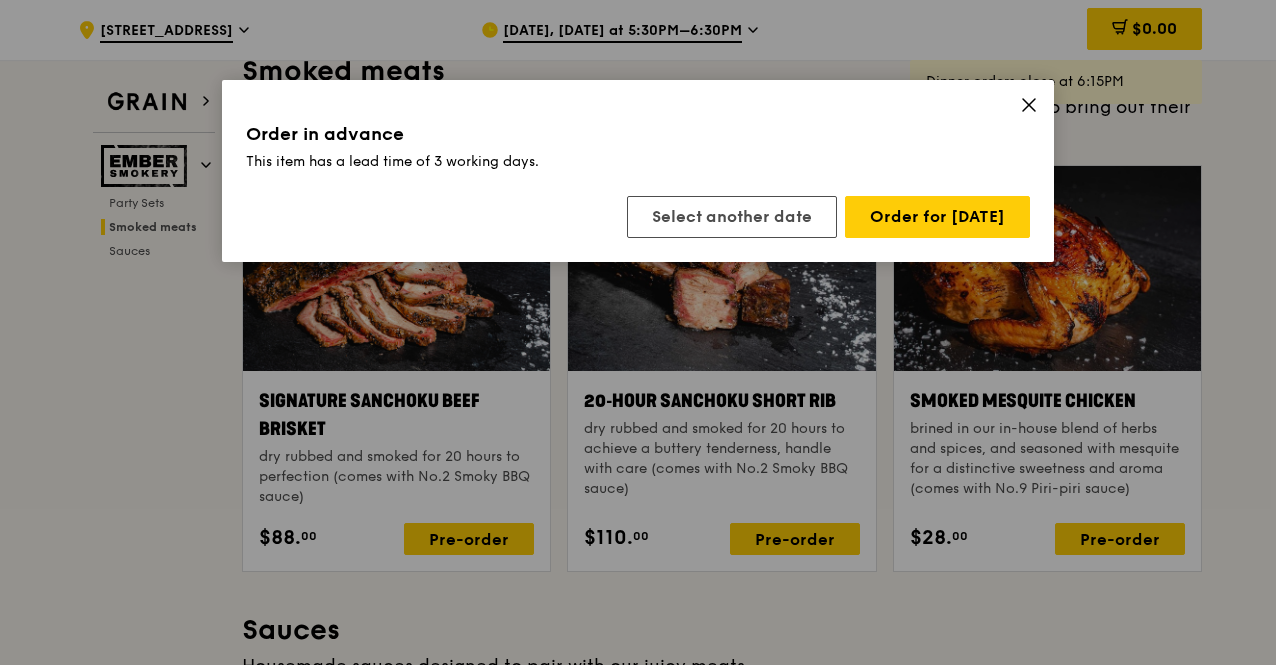 click 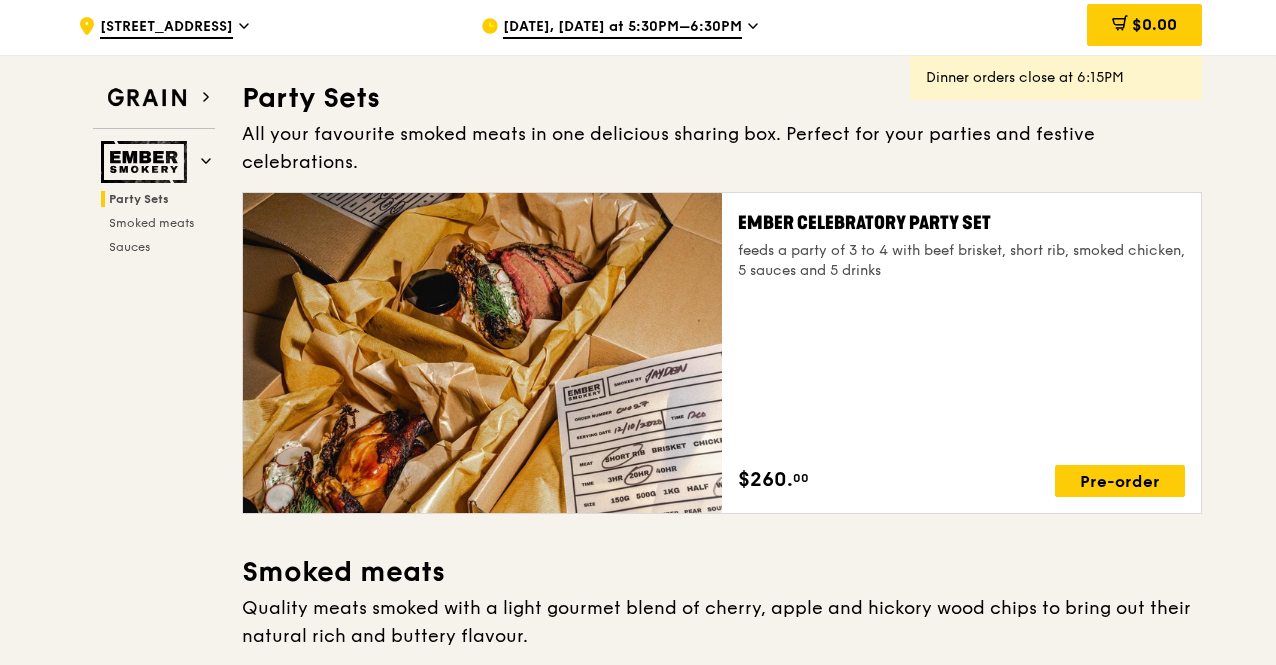 scroll, scrollTop: 0, scrollLeft: 0, axis: both 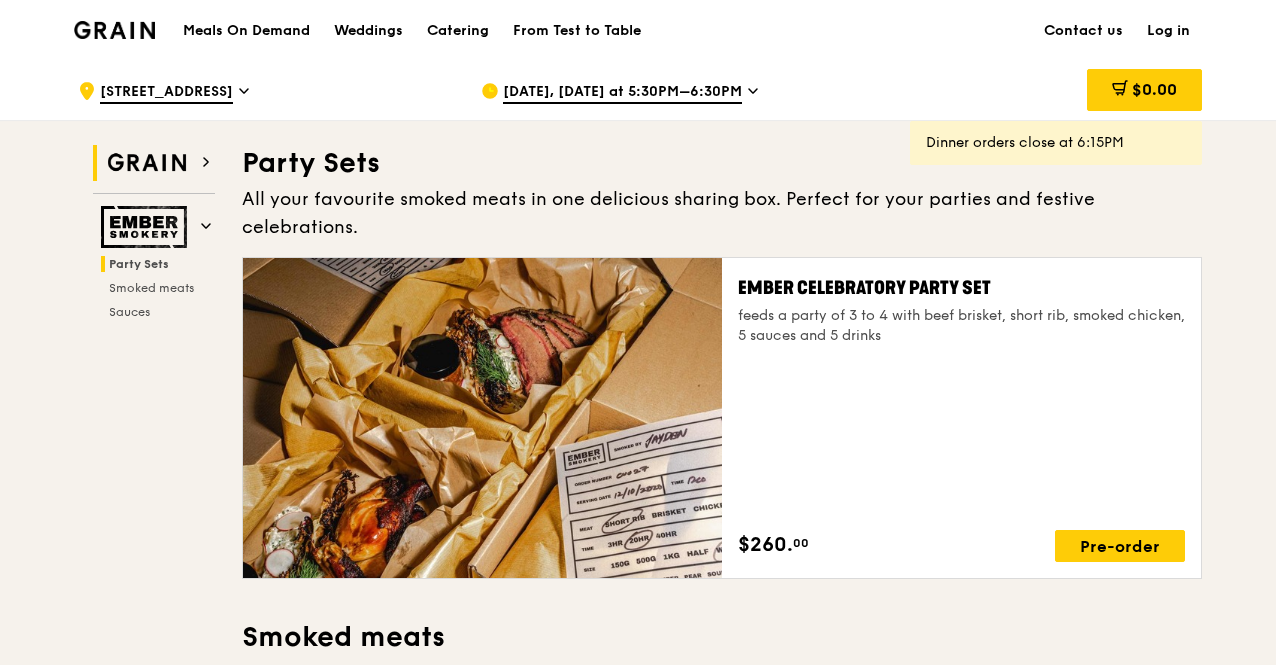 click at bounding box center (147, 163) 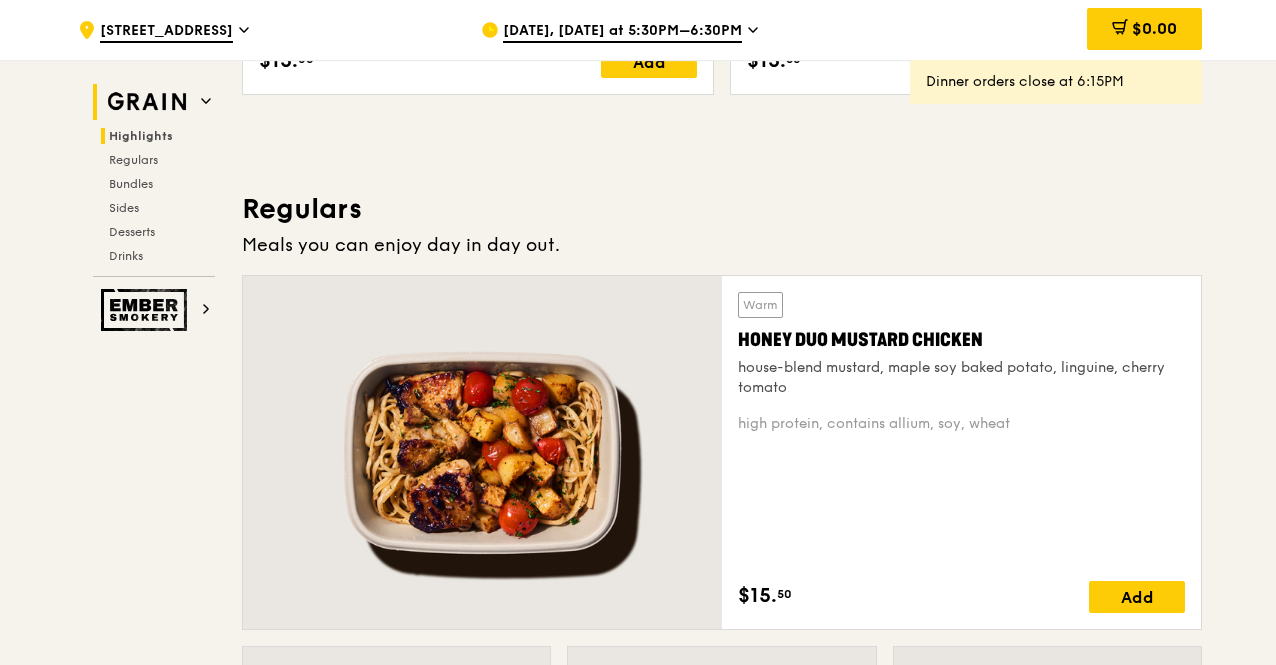 scroll, scrollTop: 1265, scrollLeft: 0, axis: vertical 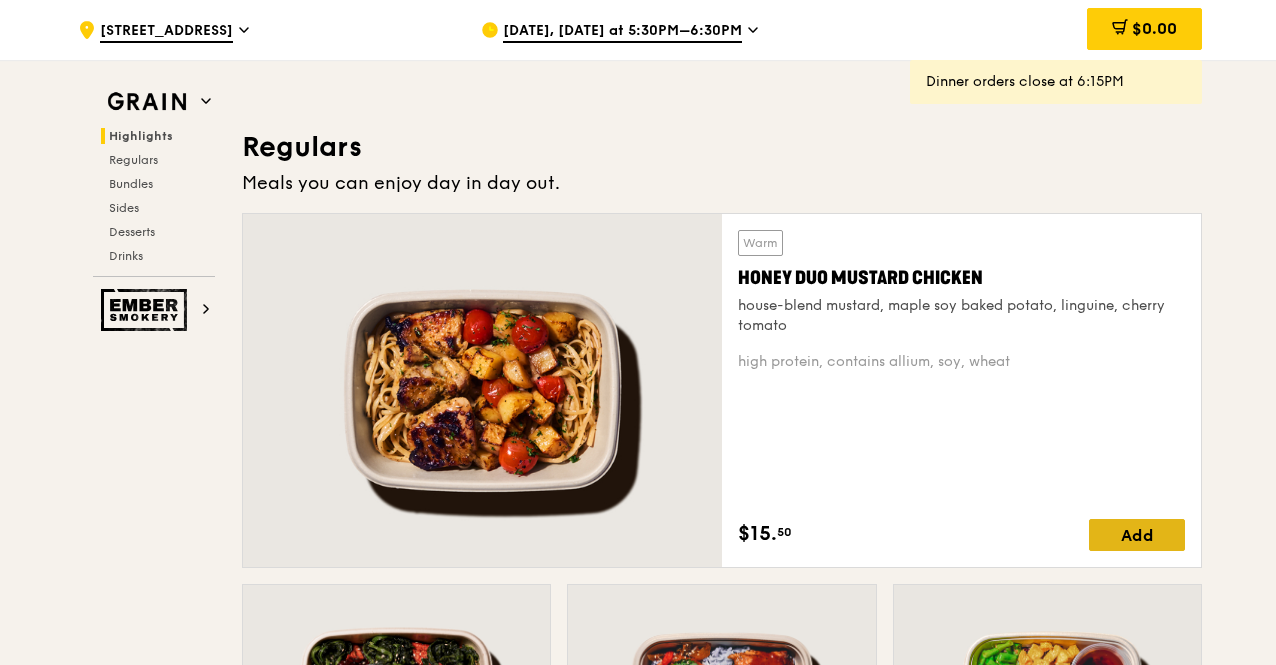 click on "Add" at bounding box center (1137, 535) 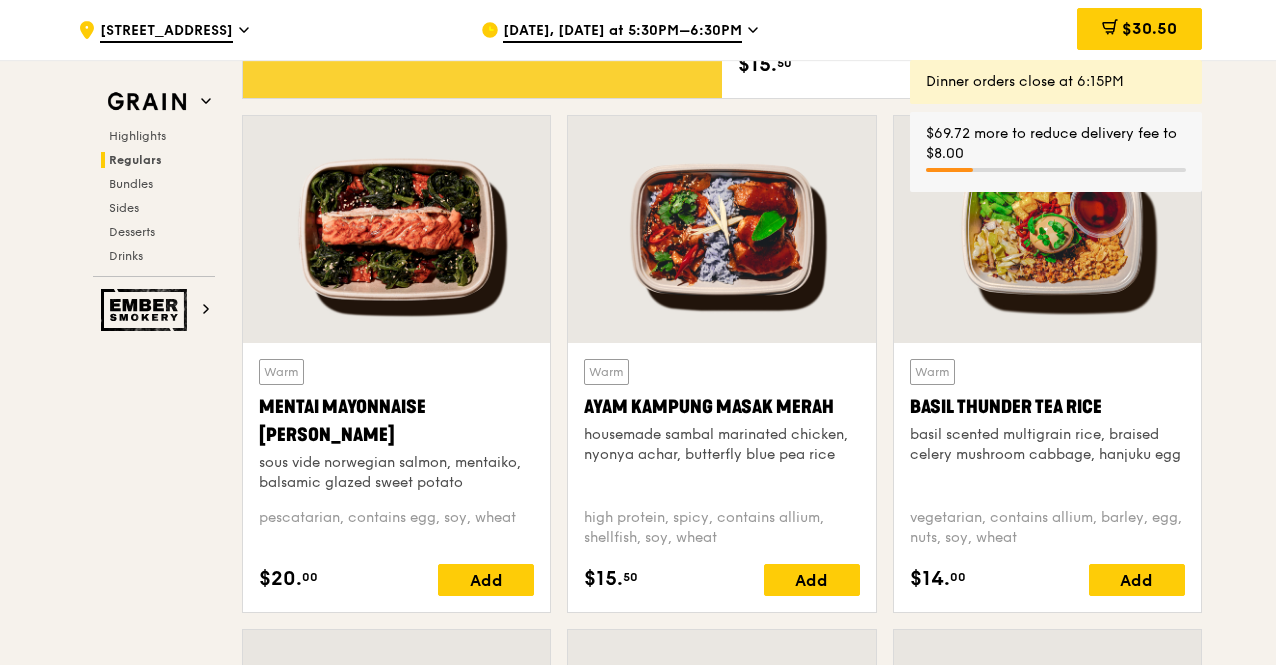 scroll, scrollTop: 1765, scrollLeft: 0, axis: vertical 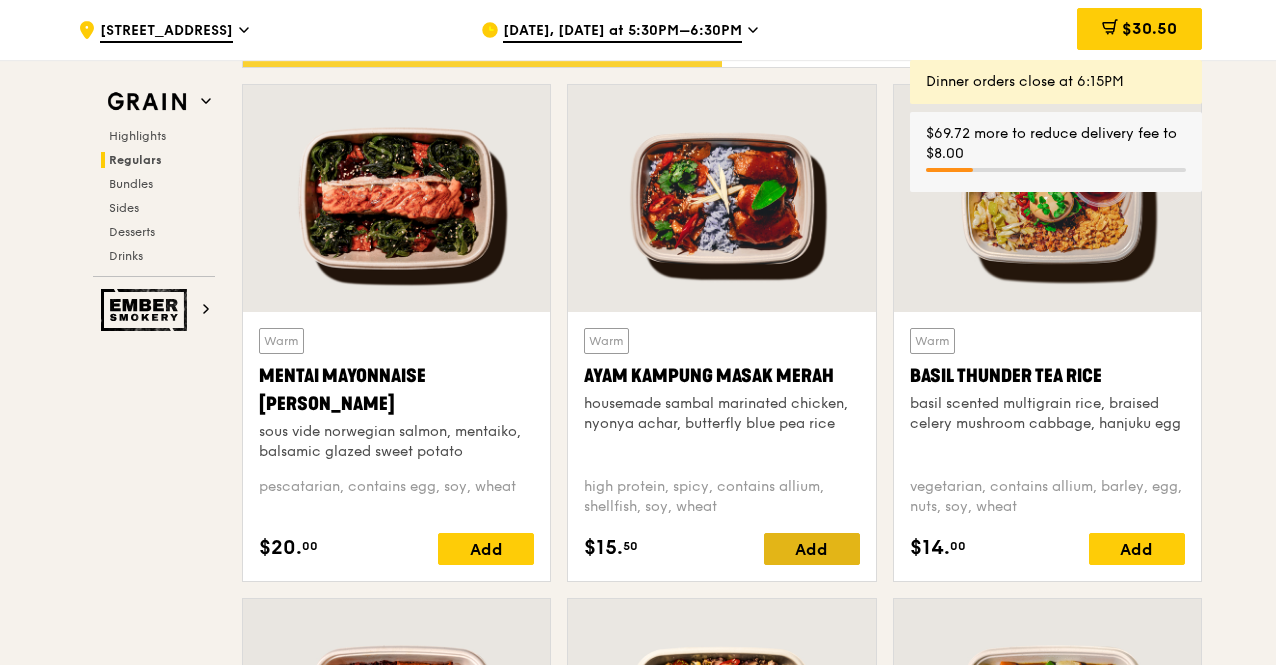click on "Add" at bounding box center (812, 549) 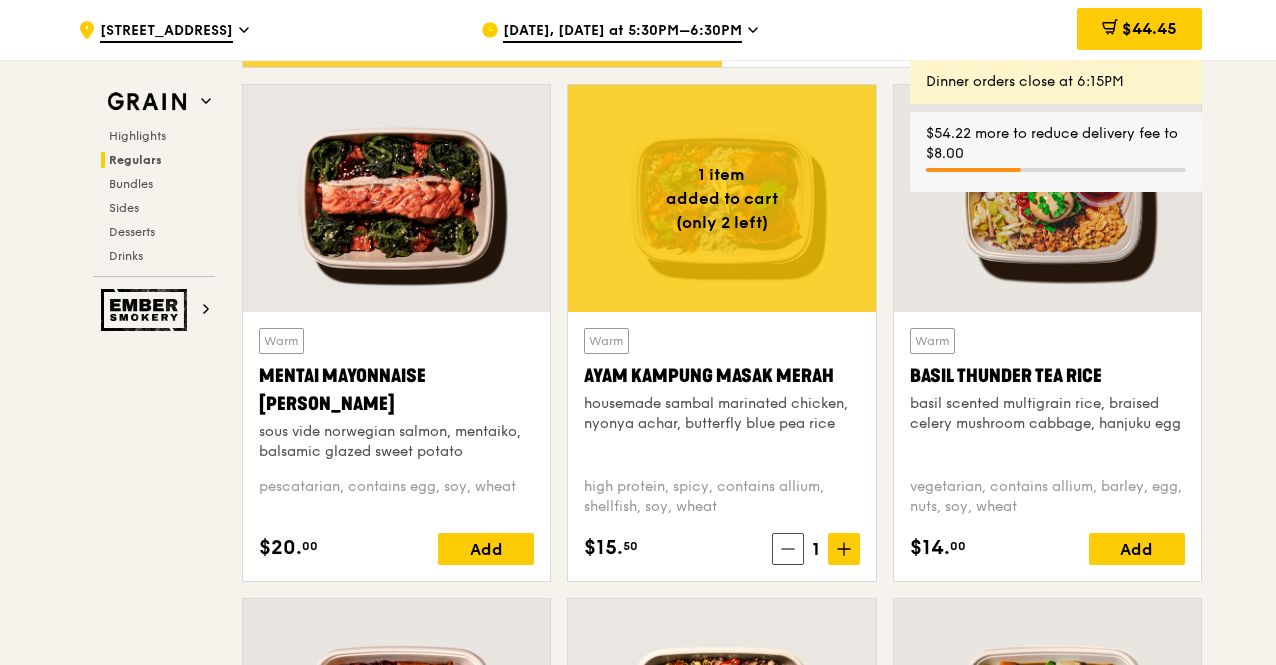 click 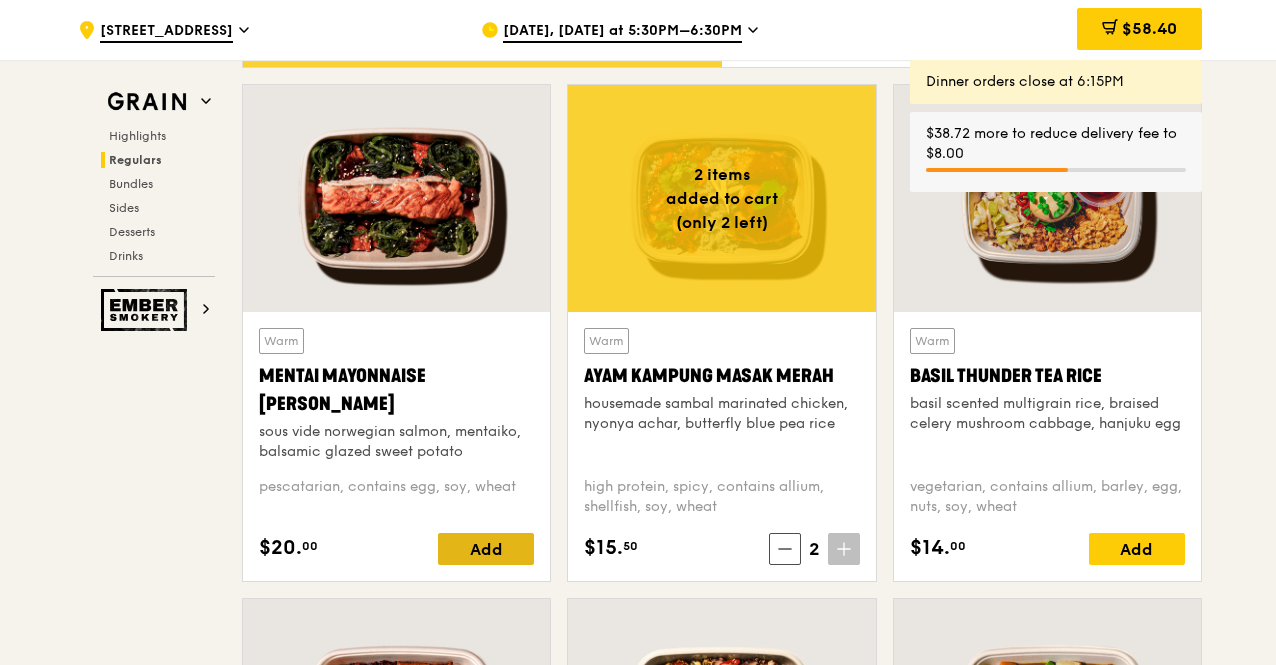 click on "Add" at bounding box center (486, 549) 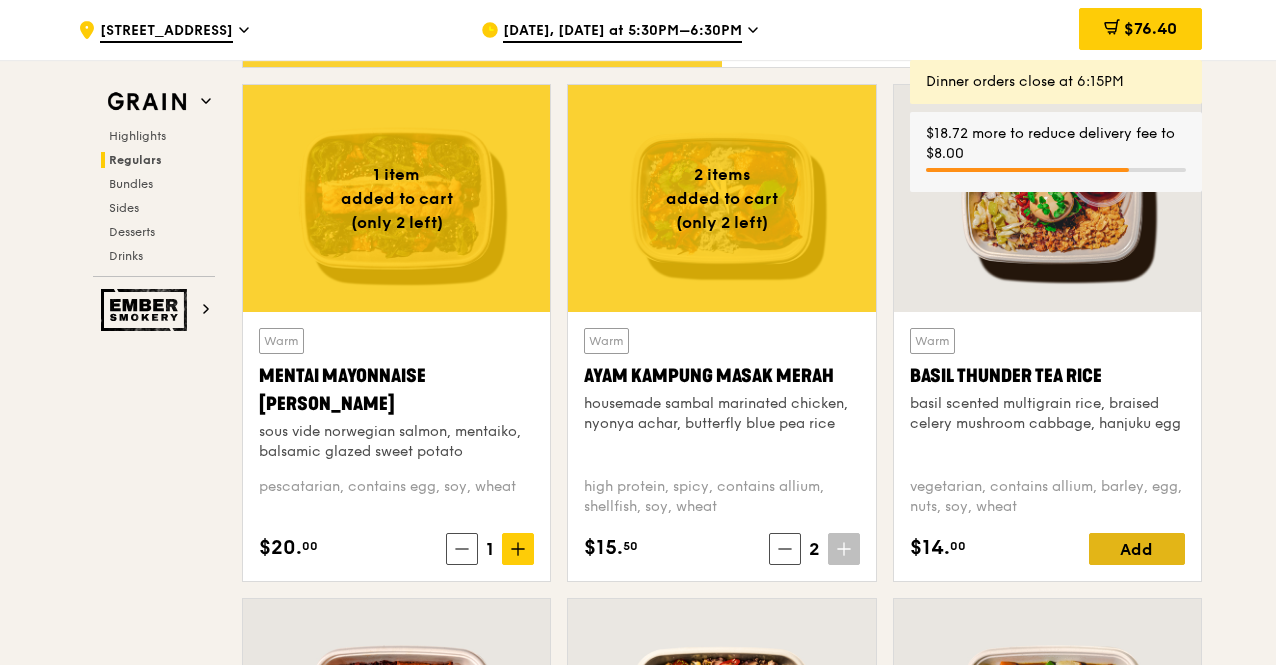 click on "Add" at bounding box center [1137, 549] 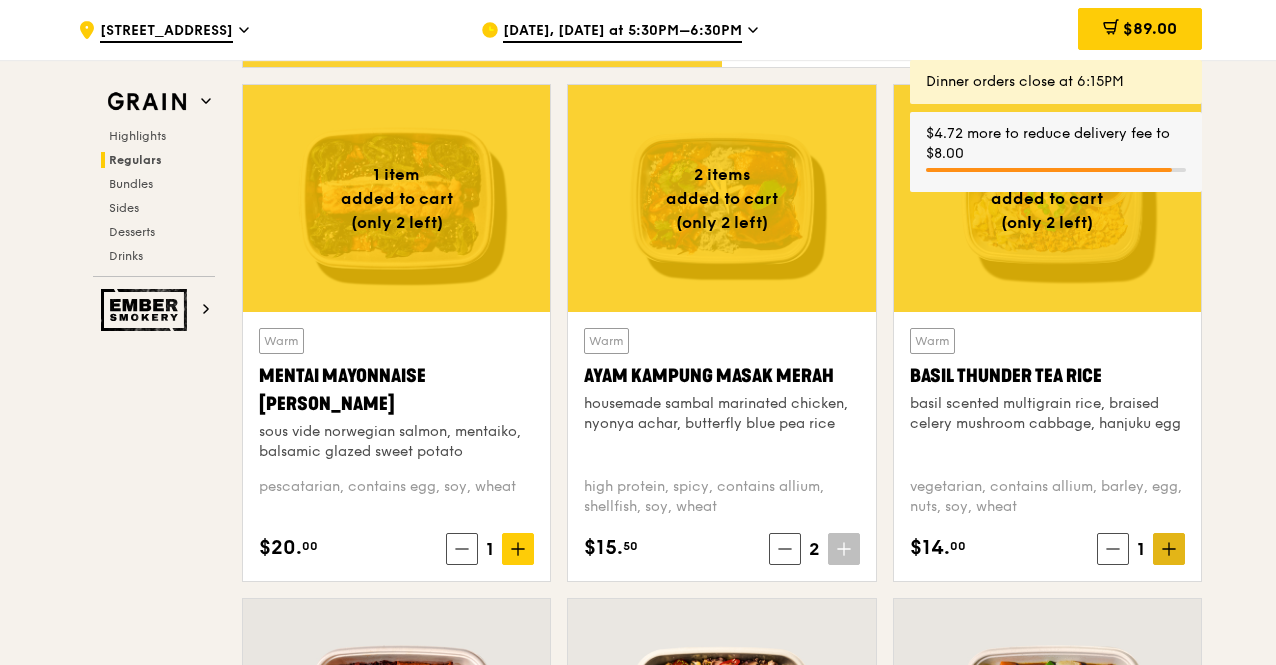 click 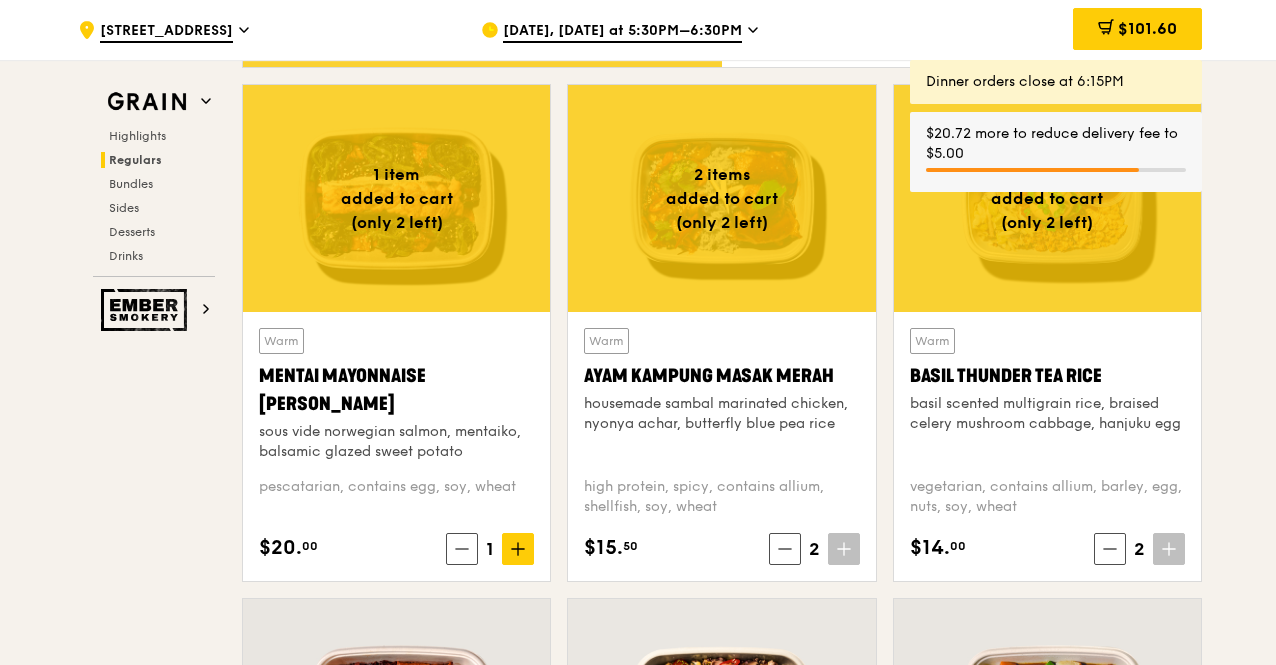 click 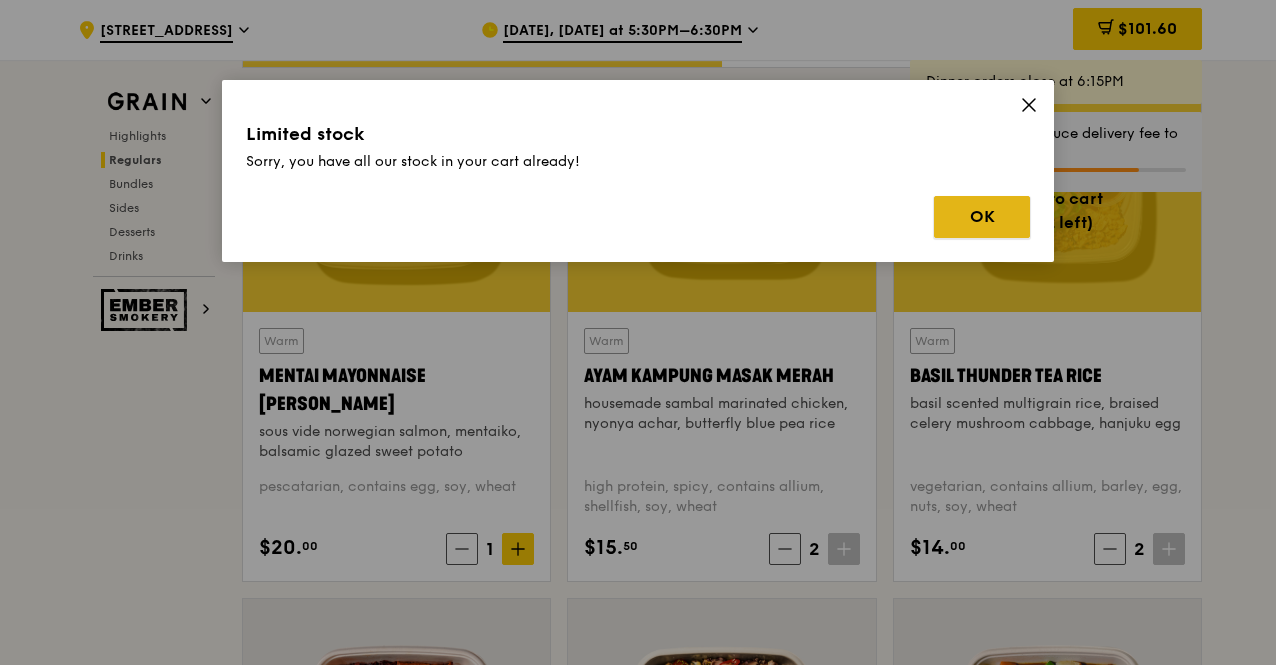 click on "OK" at bounding box center [982, 217] 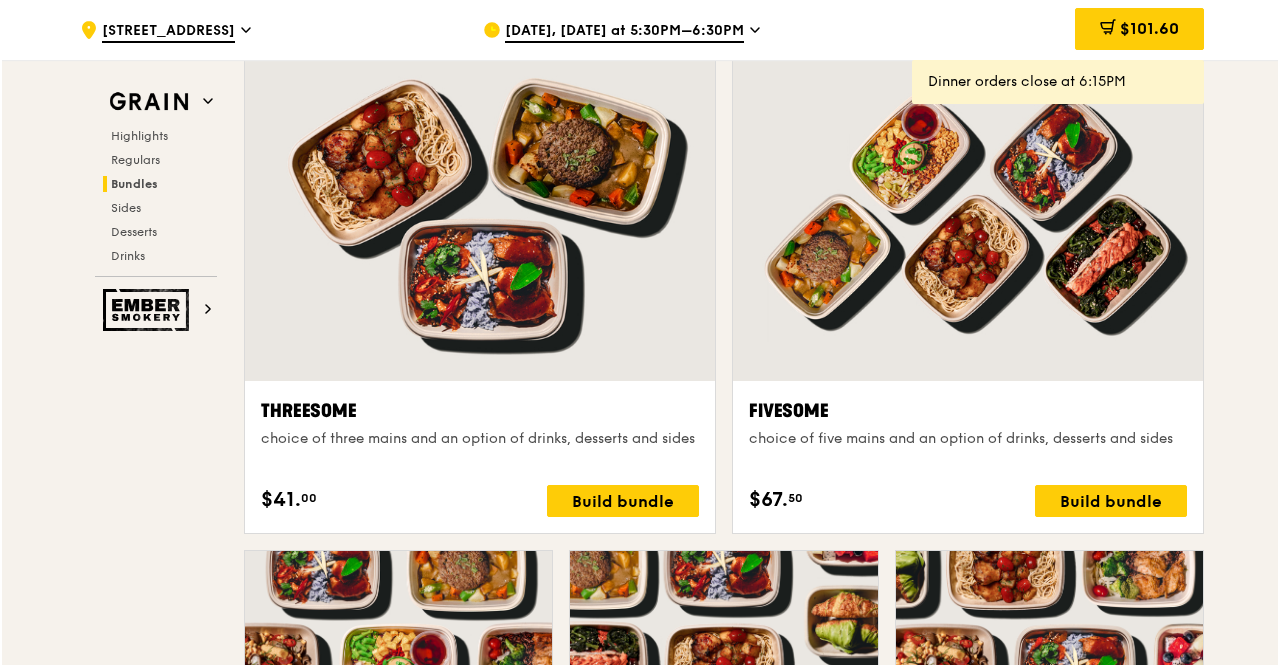 scroll, scrollTop: 3464, scrollLeft: 0, axis: vertical 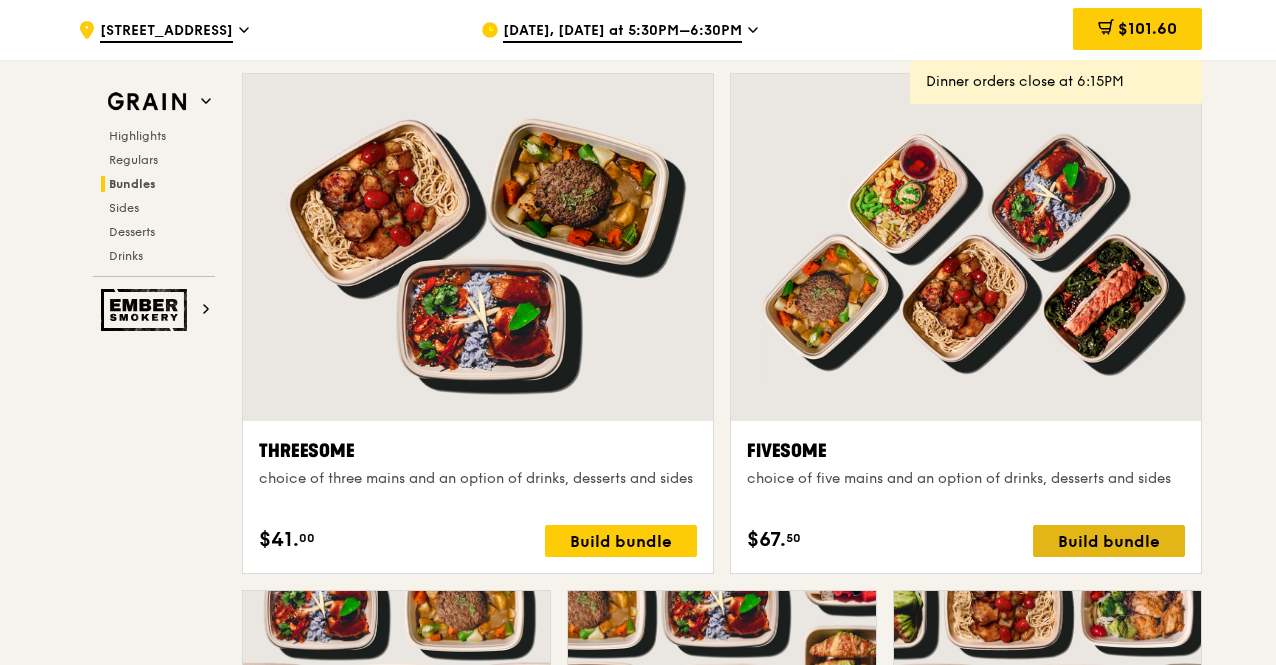 click on "Build bundle" at bounding box center [1109, 541] 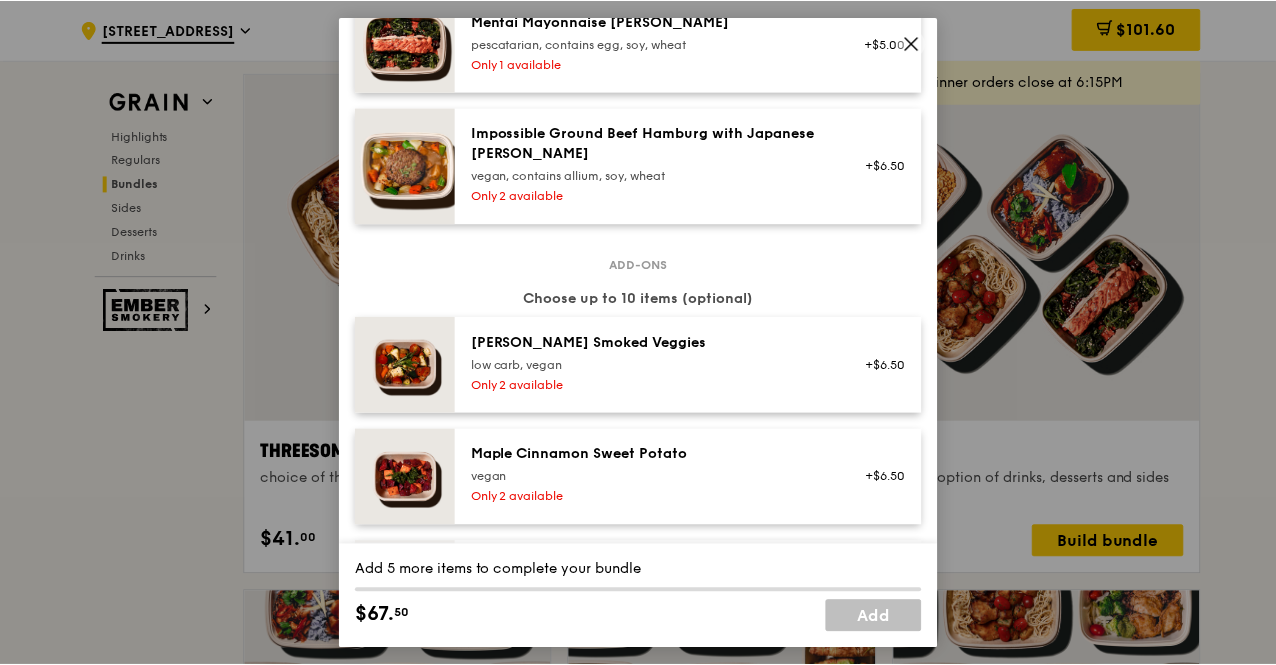 scroll, scrollTop: 1100, scrollLeft: 0, axis: vertical 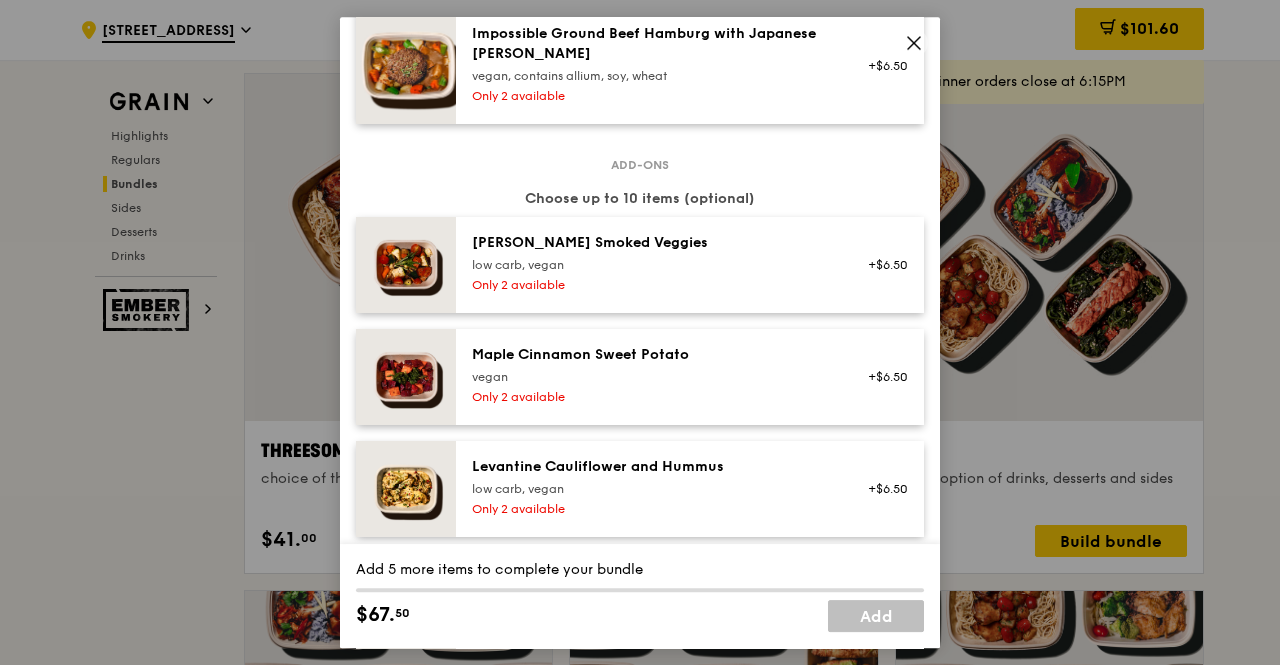 click 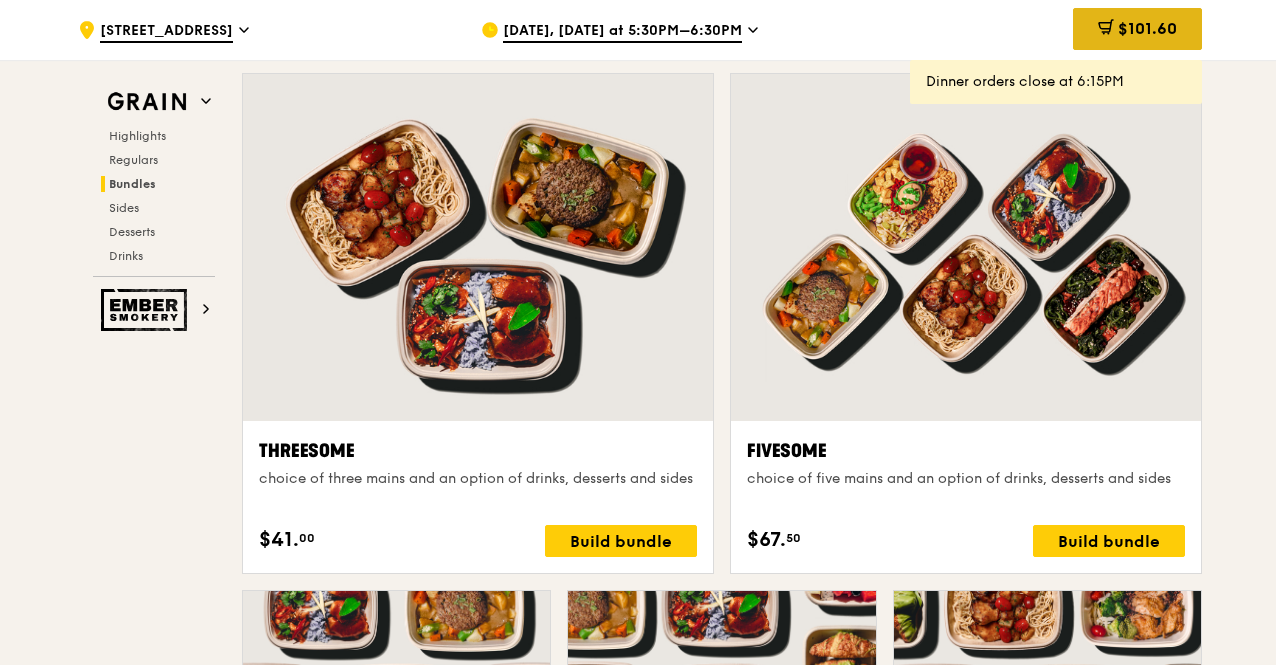 click 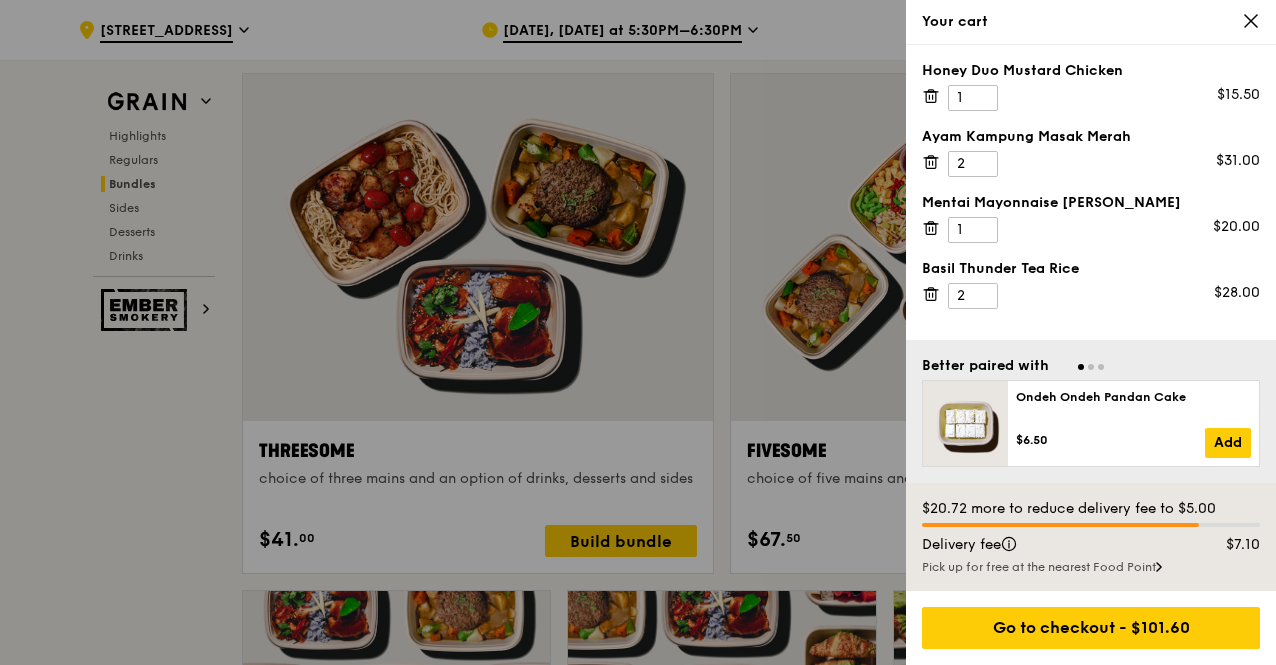 click 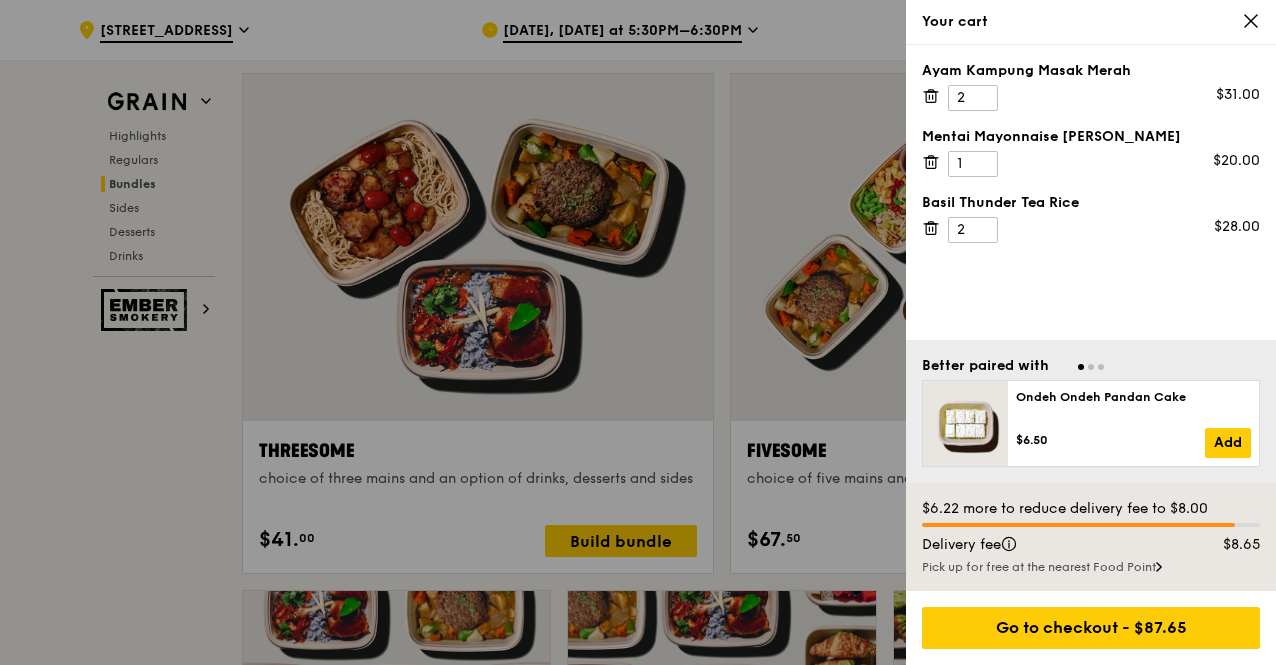 click 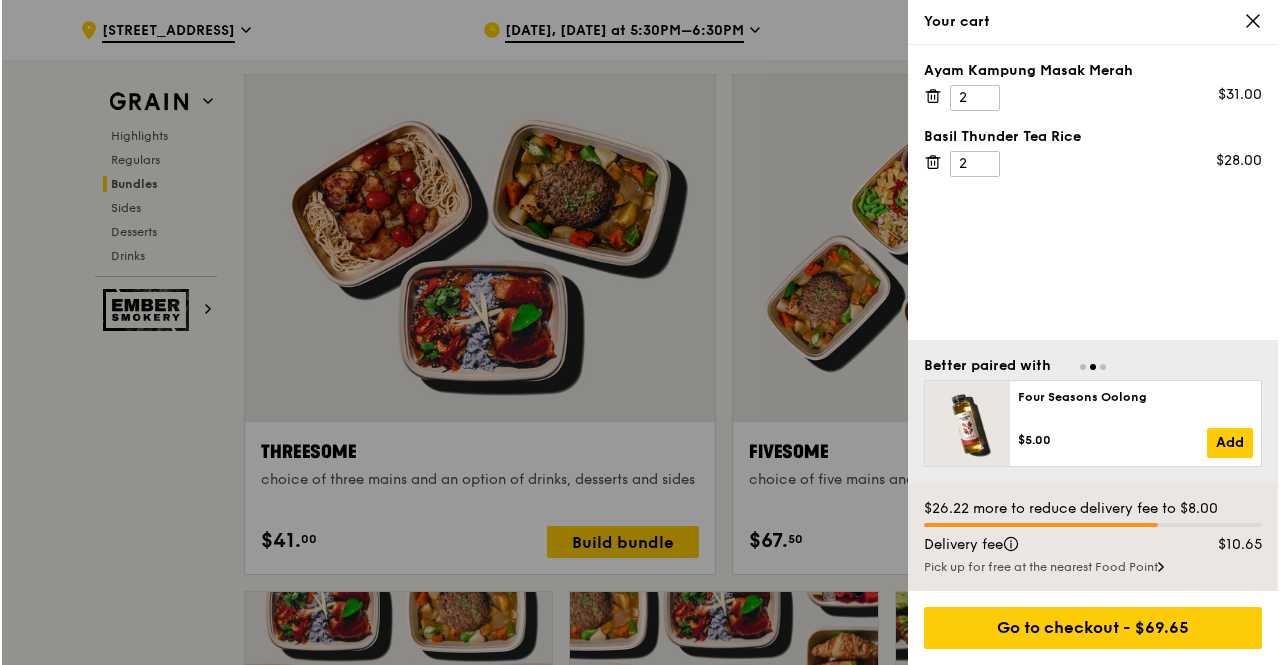 scroll, scrollTop: 3464, scrollLeft: 0, axis: vertical 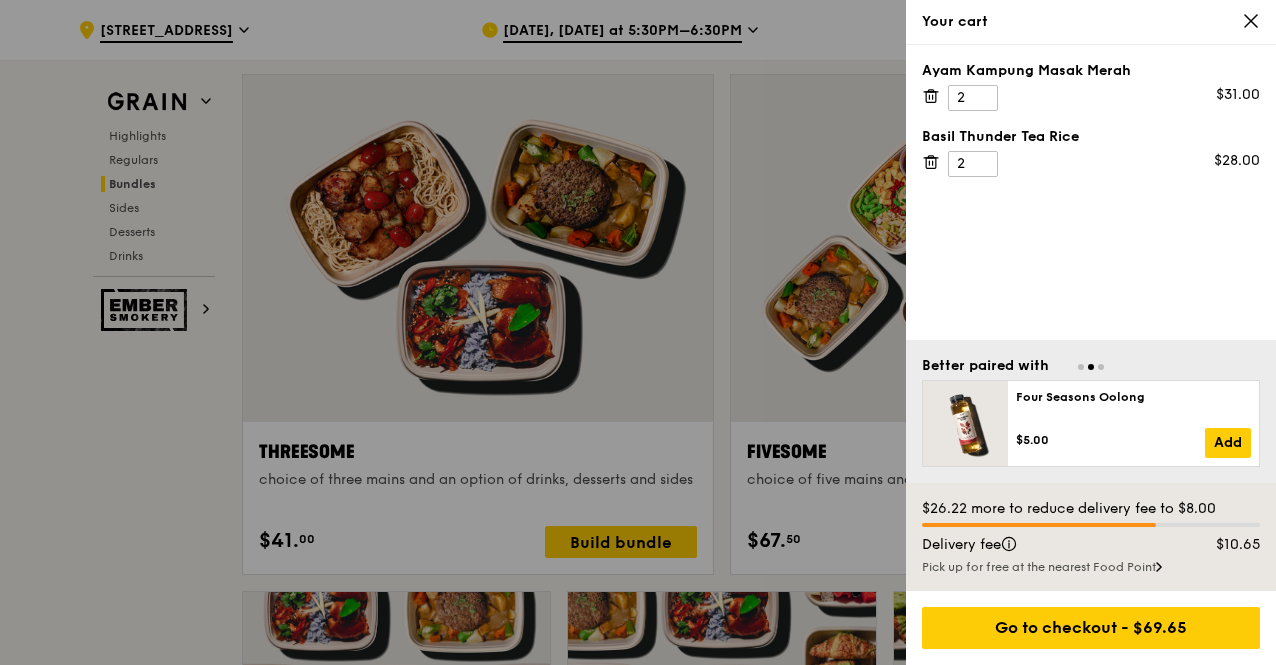 click 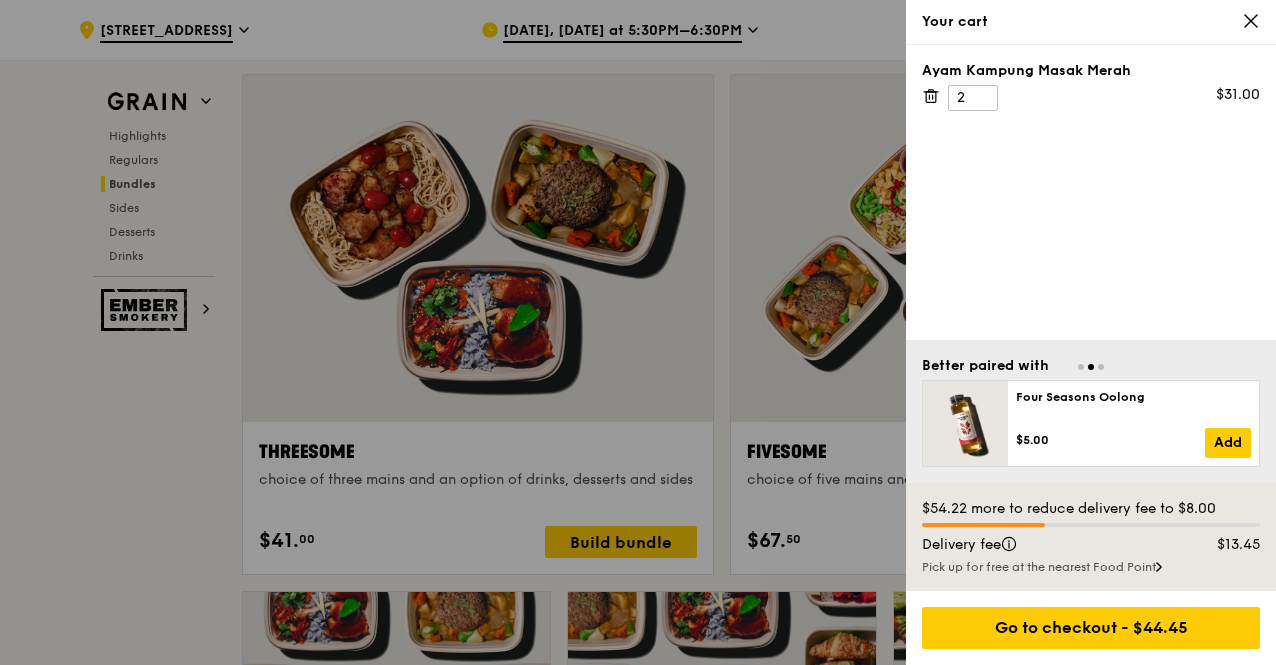 click 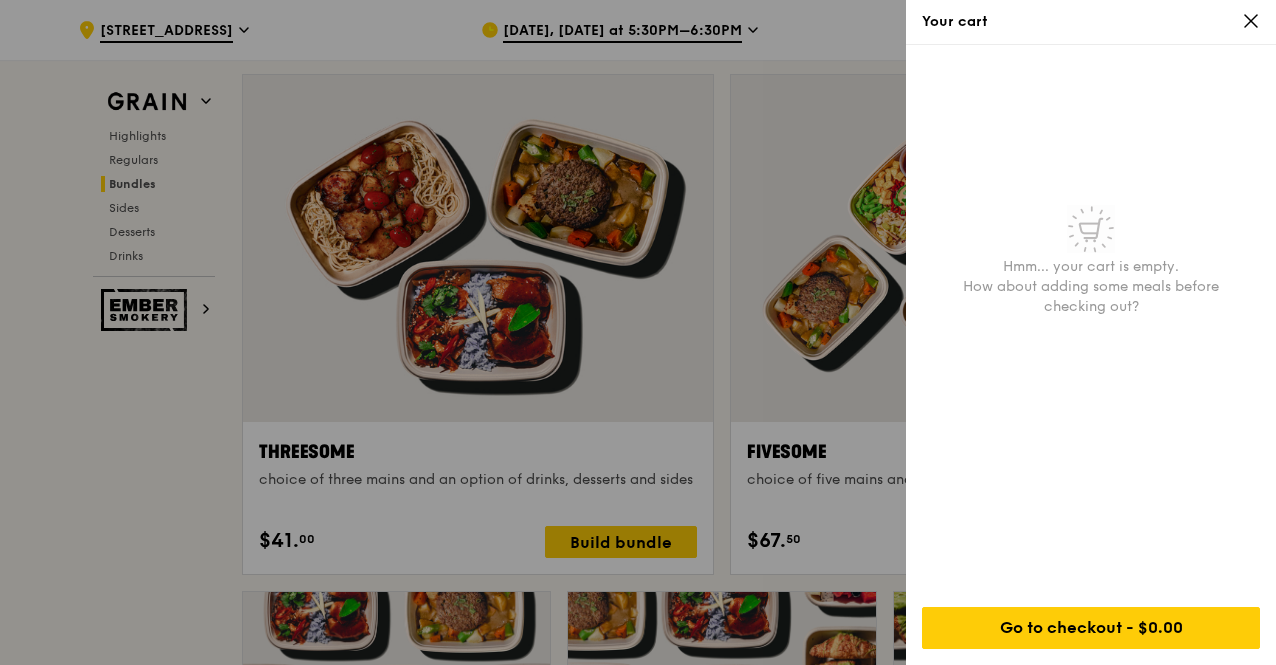 click 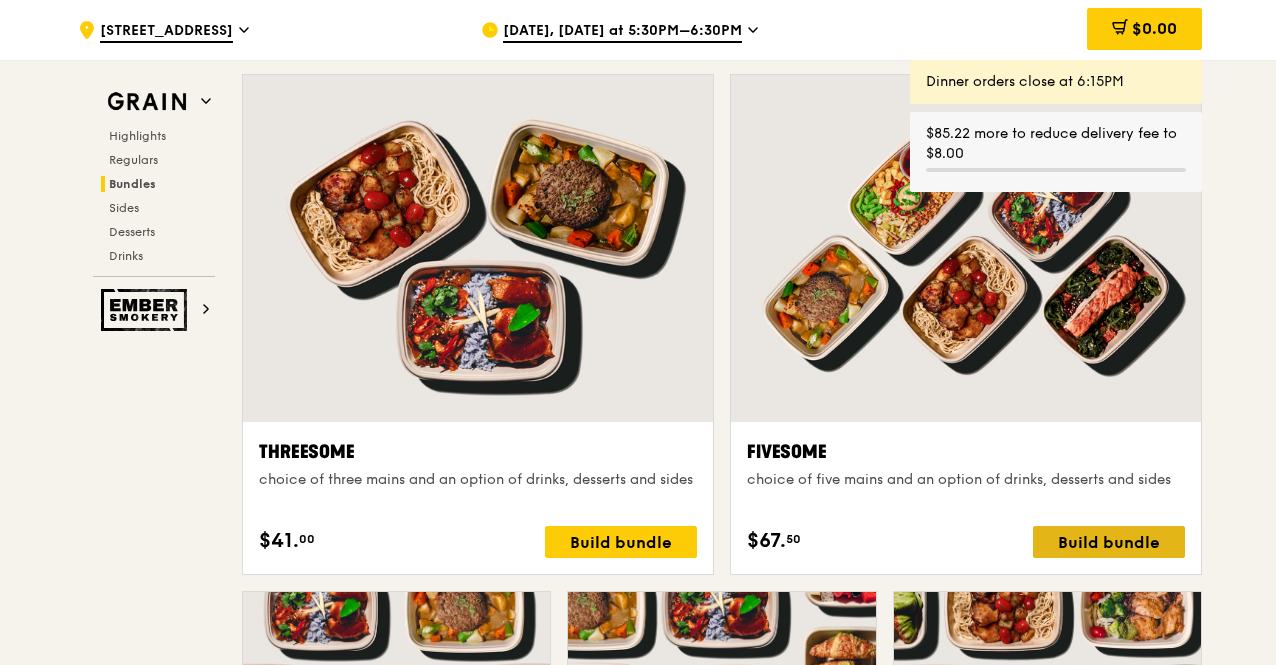 click on "Build bundle" at bounding box center (1109, 542) 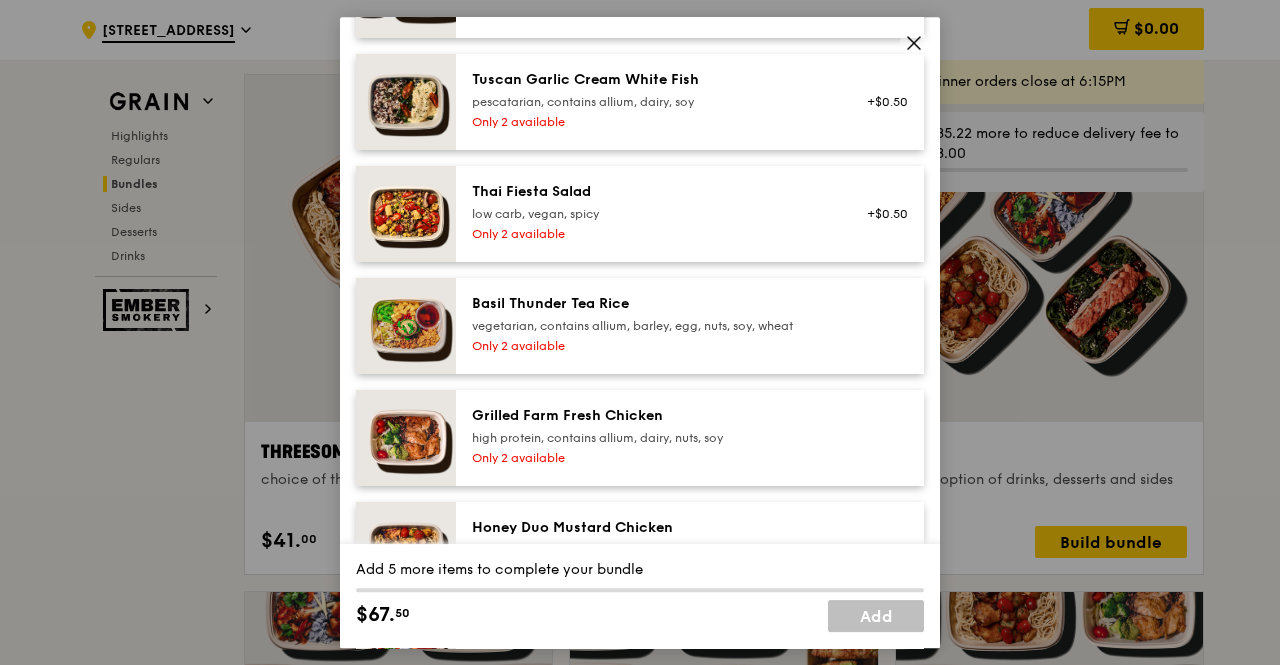 scroll, scrollTop: 300, scrollLeft: 0, axis: vertical 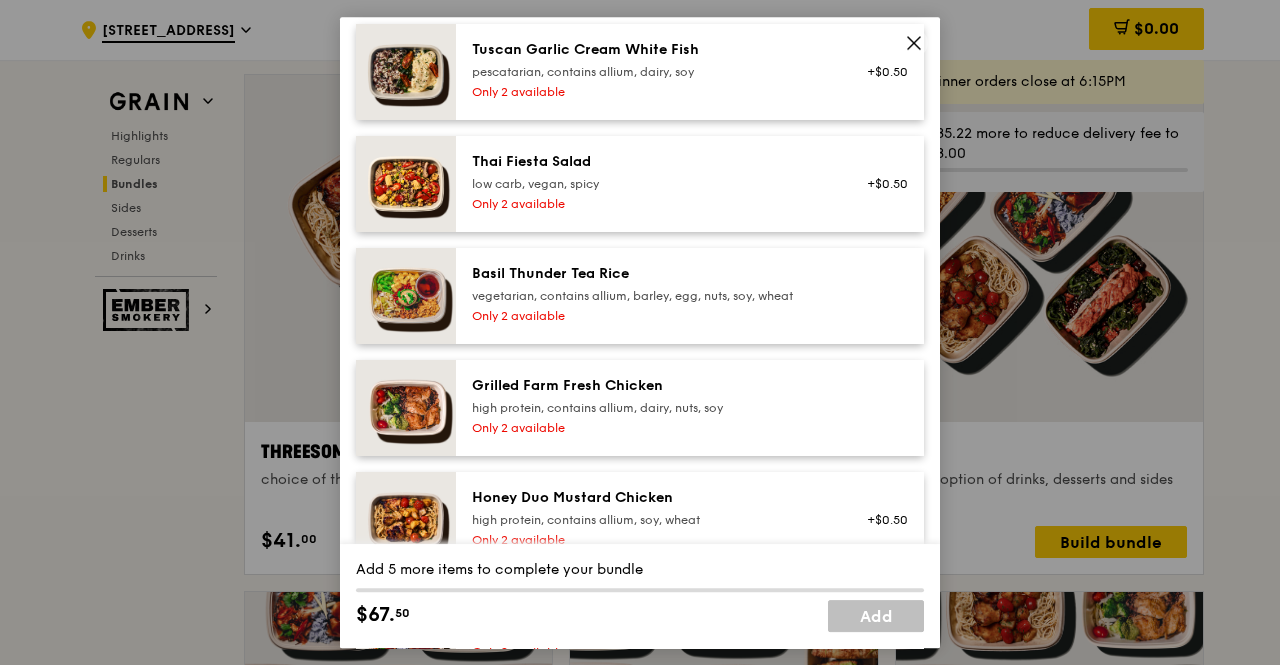 click on "Basil Thunder Tea Rice
vegetarian, contains allium, barley, egg, nuts, soy, wheat
Only 2 available" at bounding box center [651, 296] 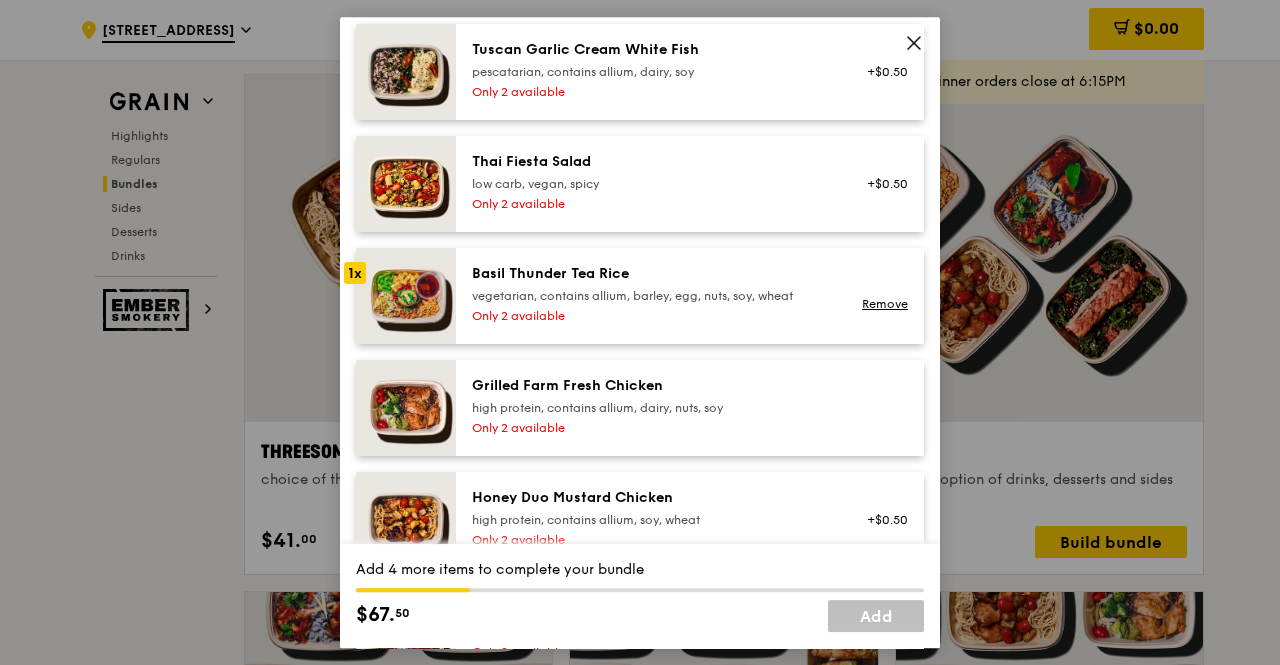 click on "vegetarian, contains allium, barley, egg, nuts, soy, wheat" at bounding box center (651, 296) 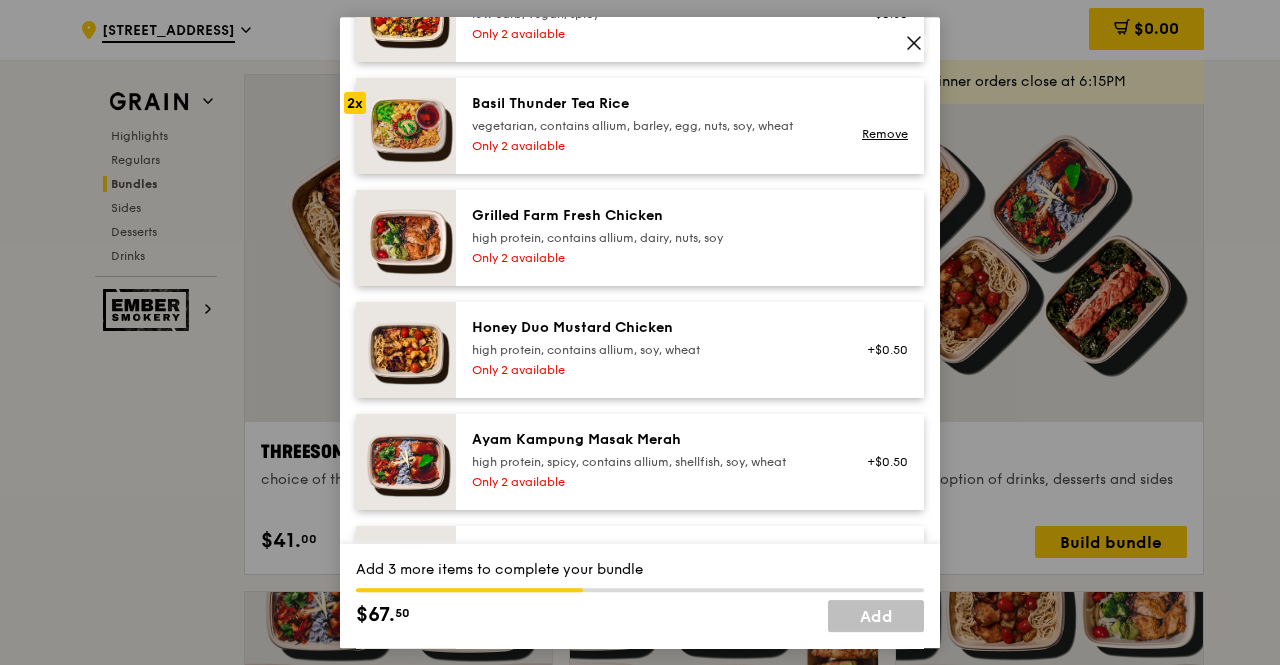 scroll, scrollTop: 500, scrollLeft: 0, axis: vertical 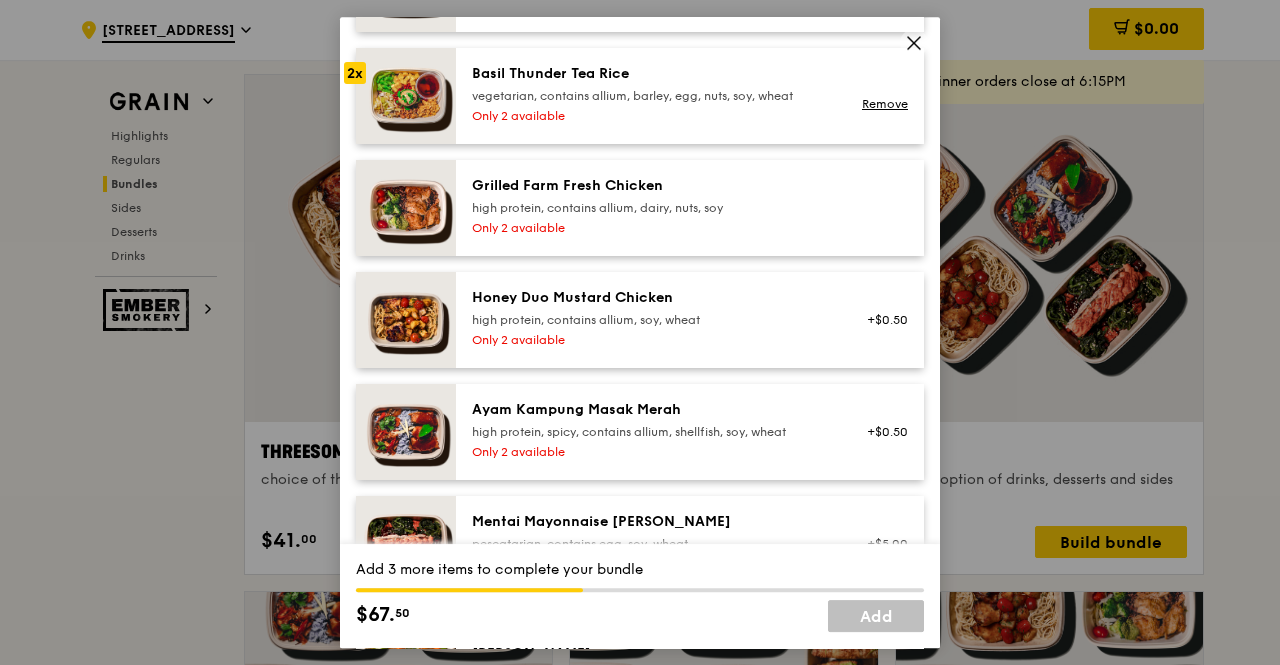 click on "Honey Duo Mustard Chicken" at bounding box center [651, 298] 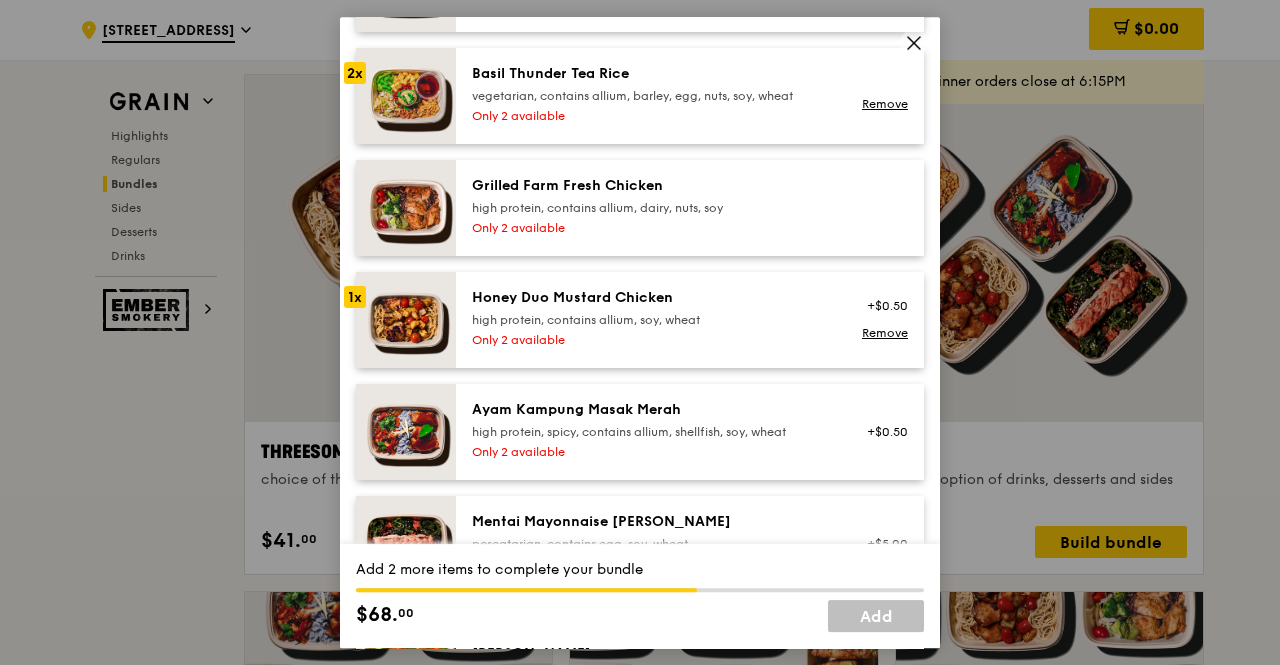 scroll, scrollTop: 600, scrollLeft: 0, axis: vertical 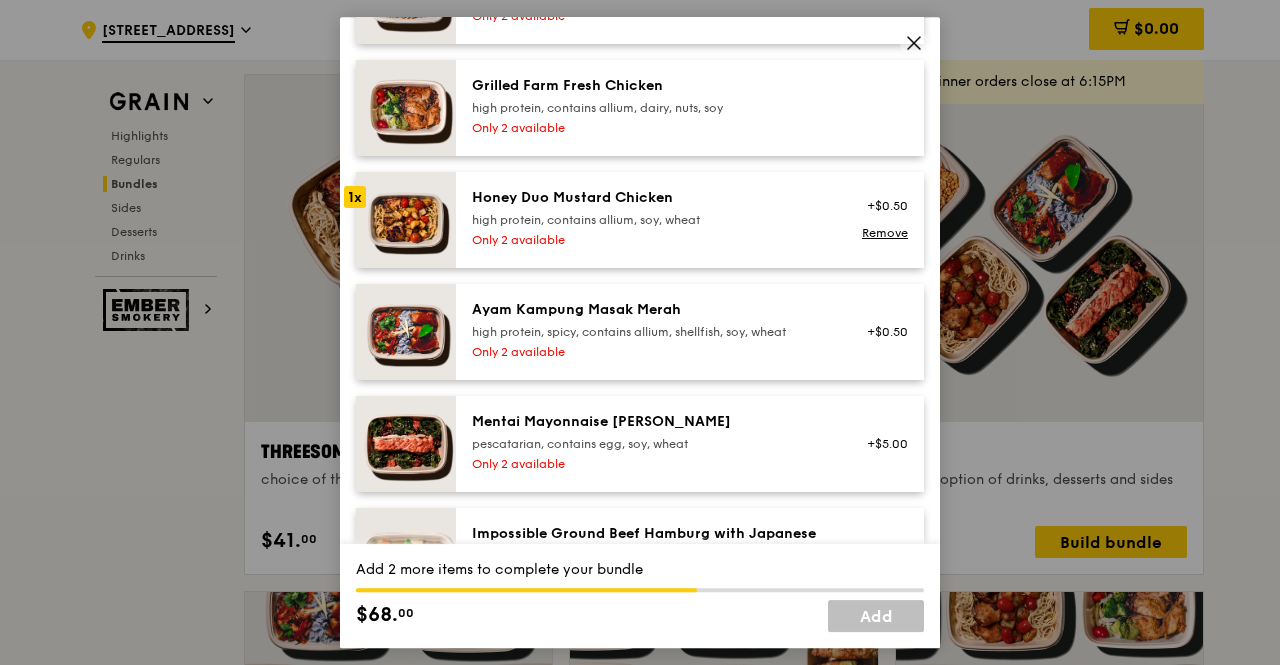 click on "Ayam Kampung Masak Merah" at bounding box center [651, 310] 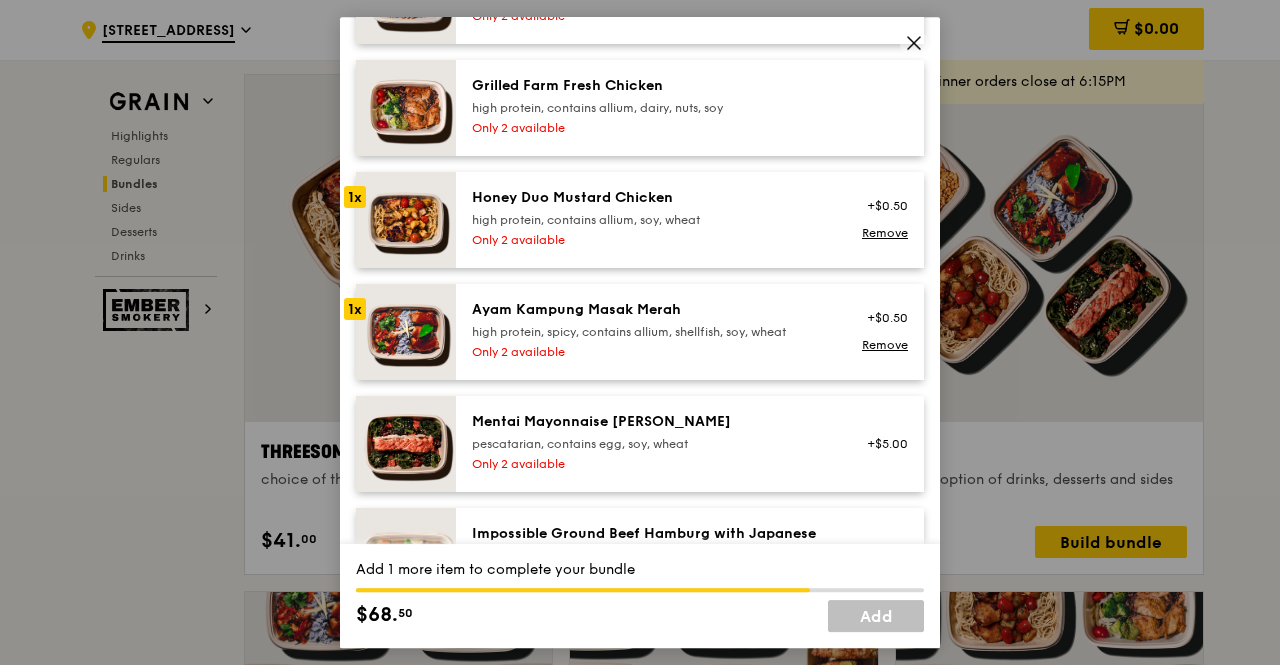 click on "Ayam Kampung Masak Merah" at bounding box center (651, 310) 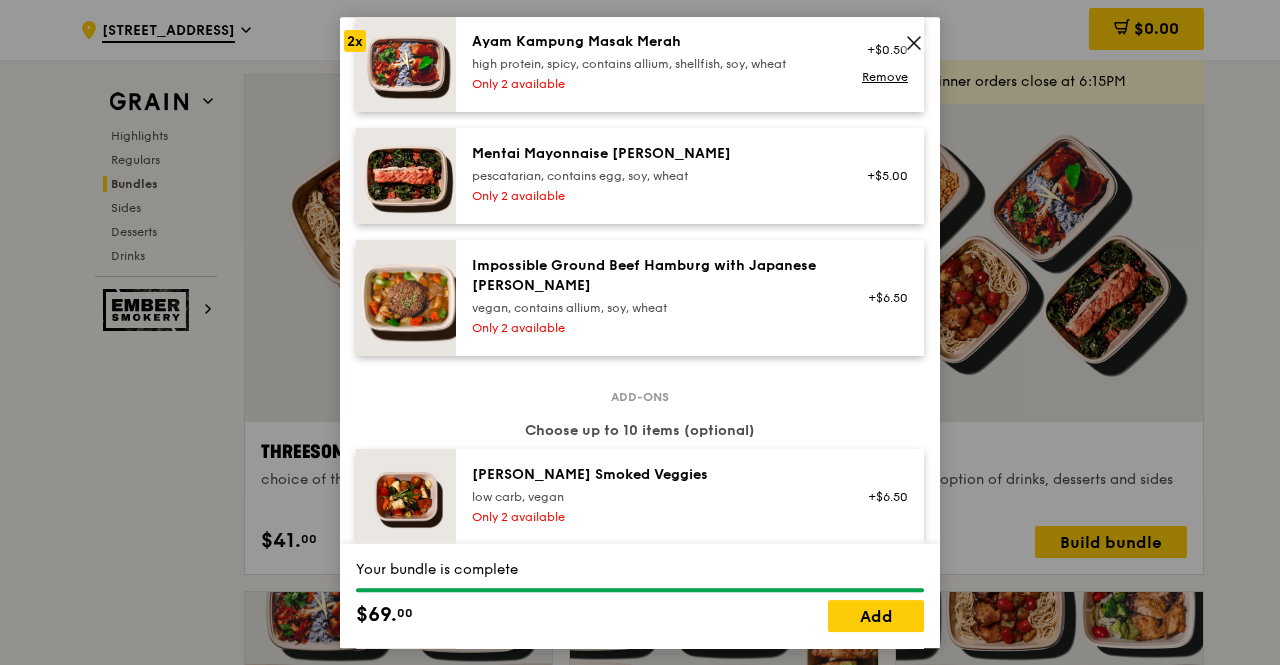 scroll, scrollTop: 1000, scrollLeft: 0, axis: vertical 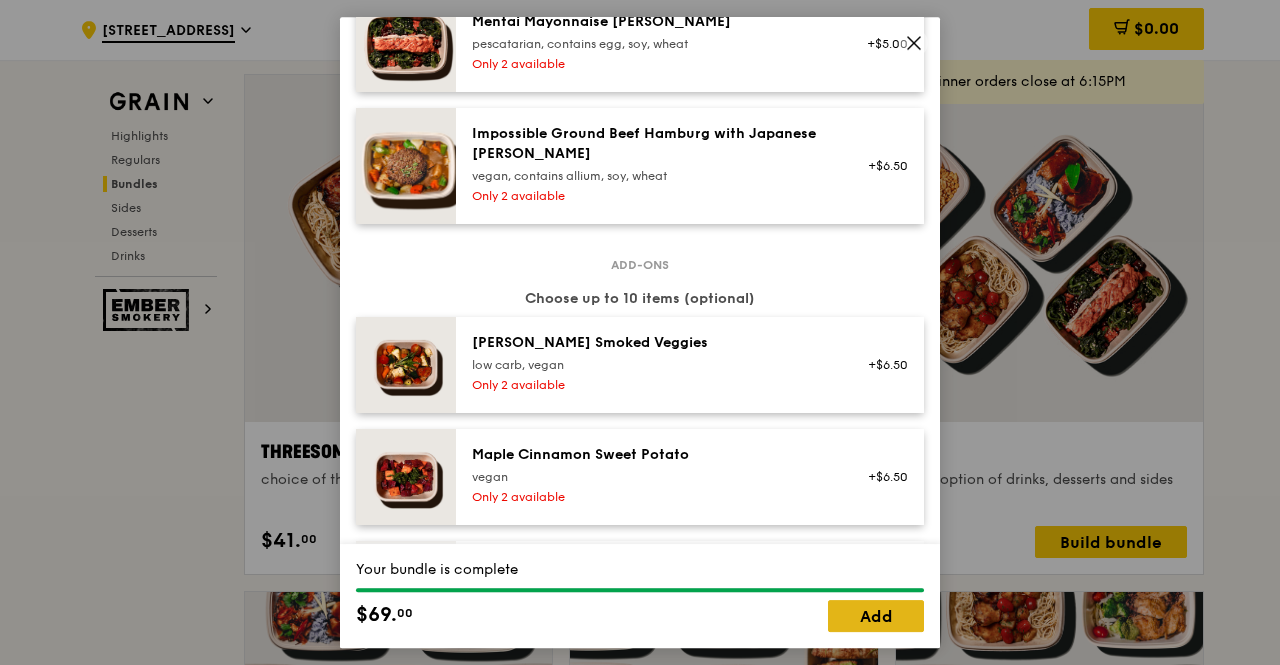 click on "Add" at bounding box center (876, 616) 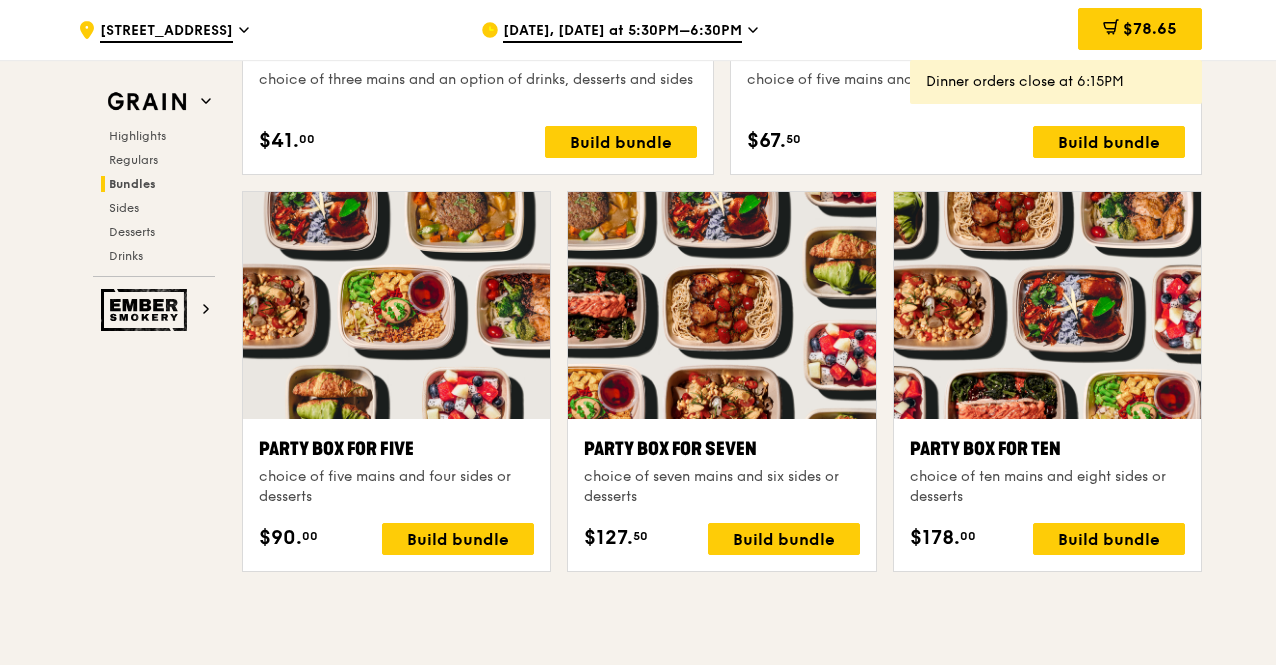 scroll, scrollTop: 3764, scrollLeft: 0, axis: vertical 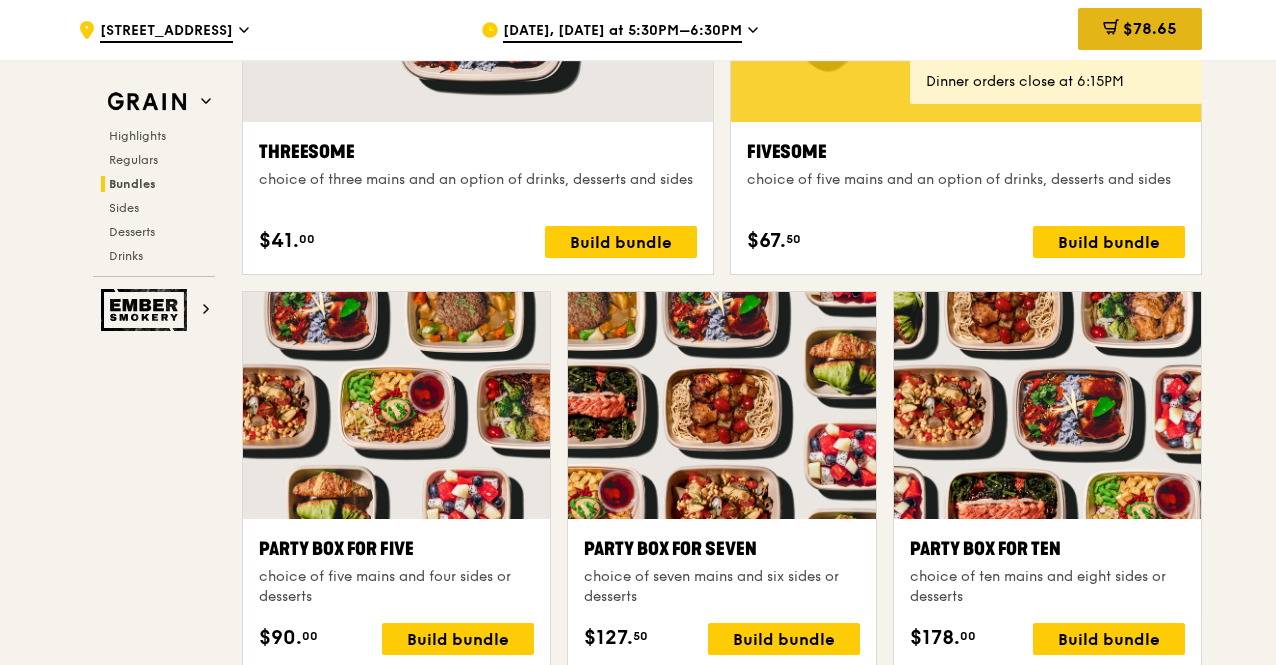 click on "$78.65" at bounding box center [1150, 28] 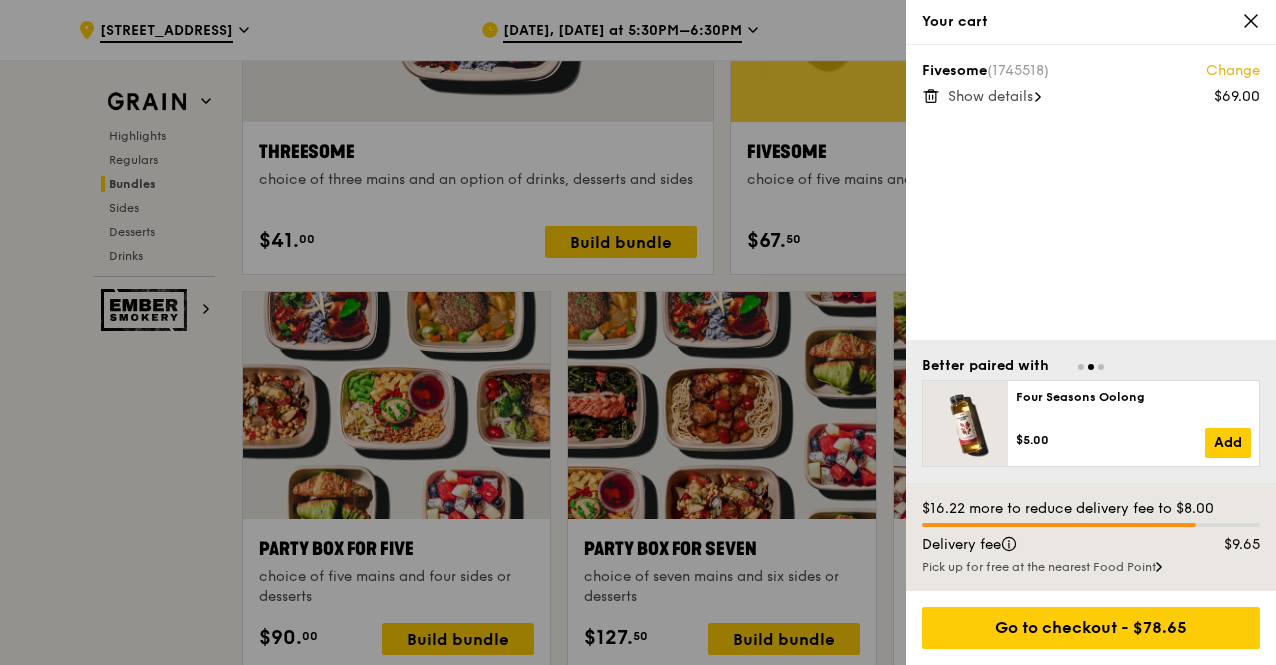 click at bounding box center (638, 332) 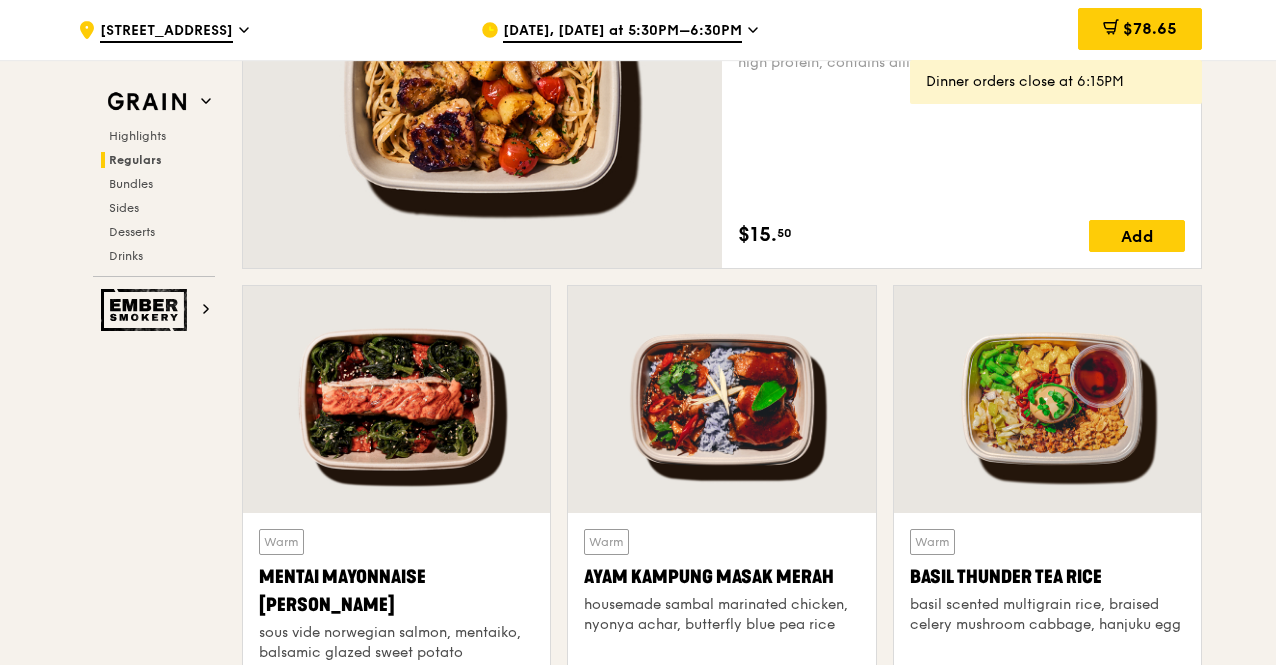 scroll, scrollTop: 1864, scrollLeft: 0, axis: vertical 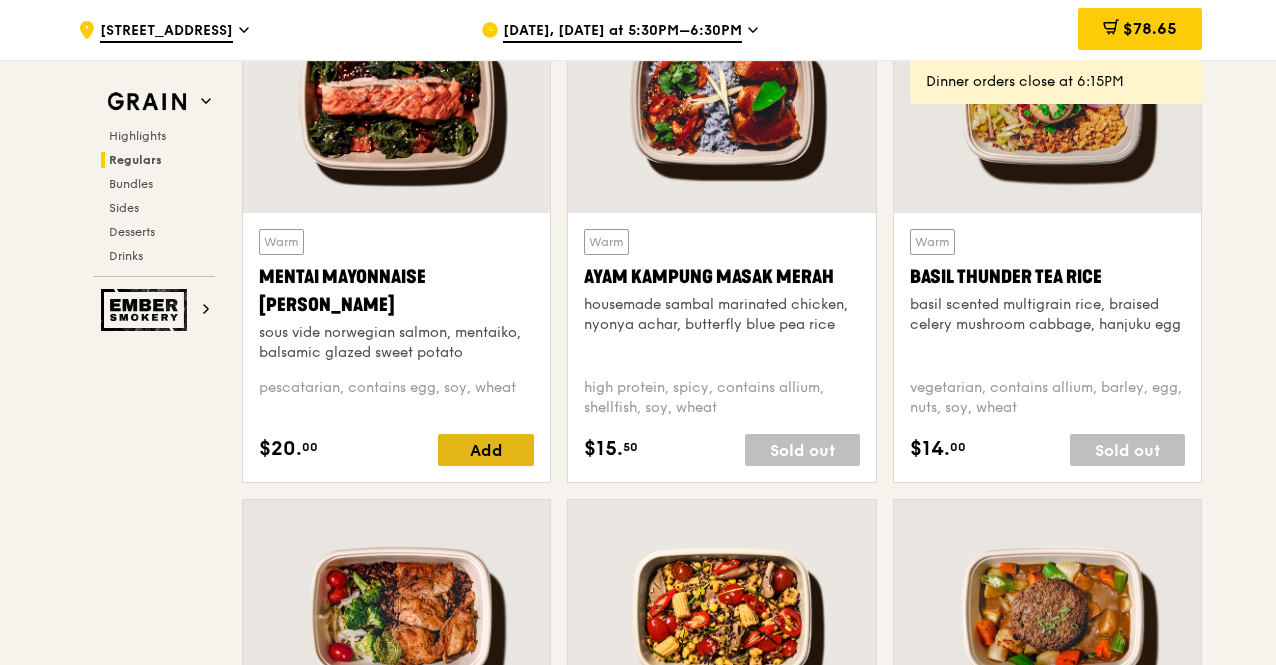 click on "Add" at bounding box center (486, 450) 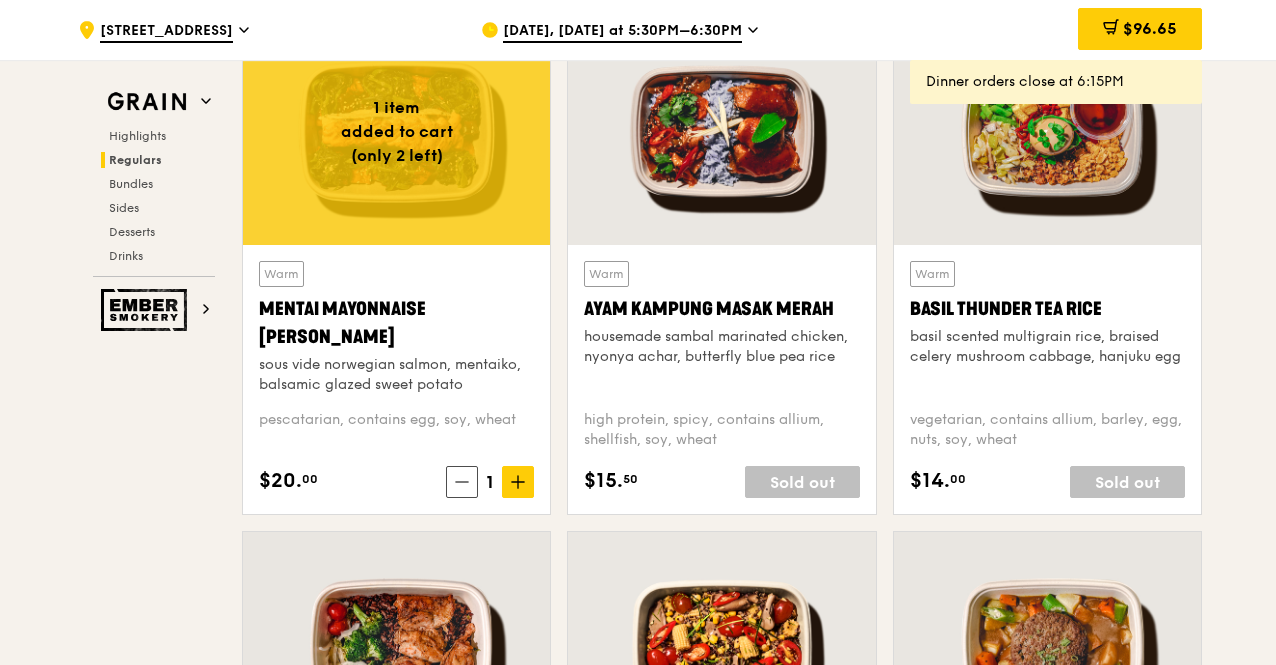 scroll, scrollTop: 1864, scrollLeft: 0, axis: vertical 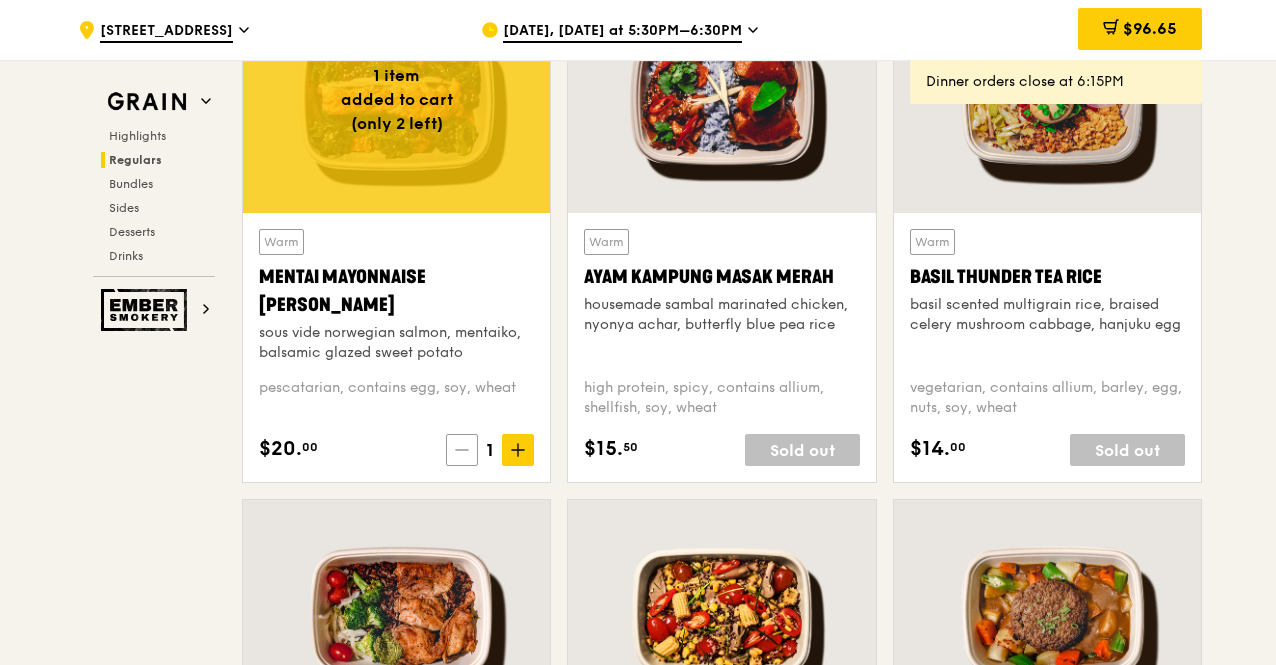click at bounding box center [462, 450] 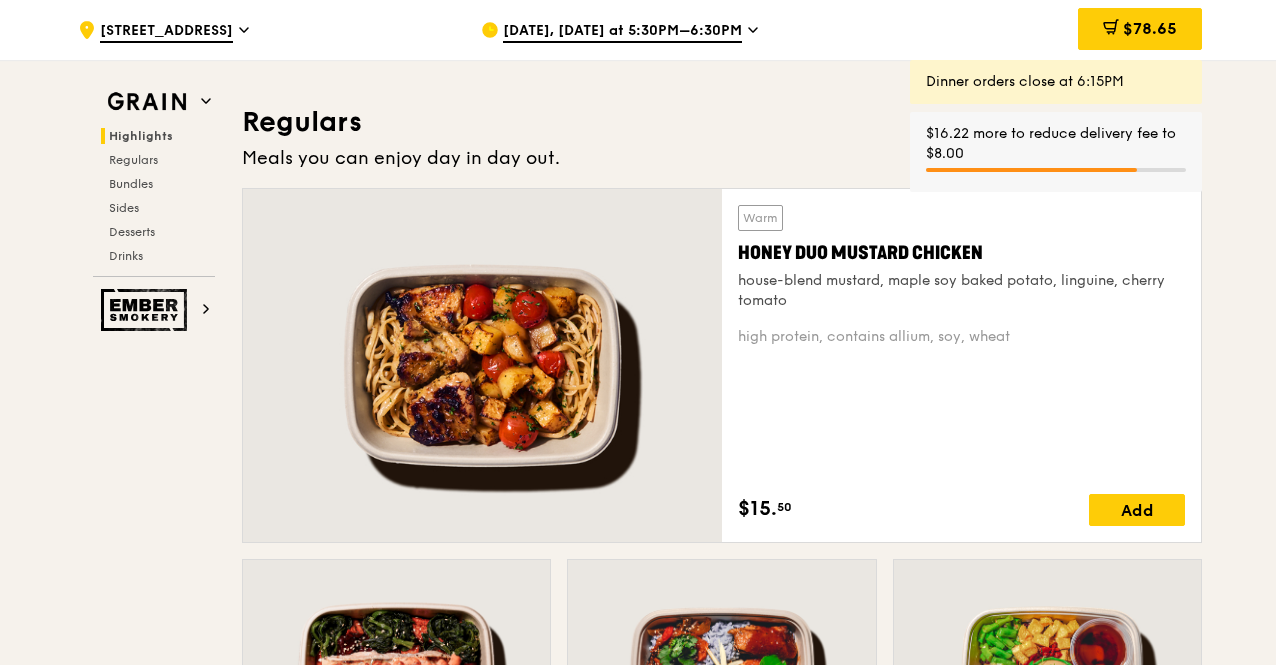 scroll, scrollTop: 1264, scrollLeft: 0, axis: vertical 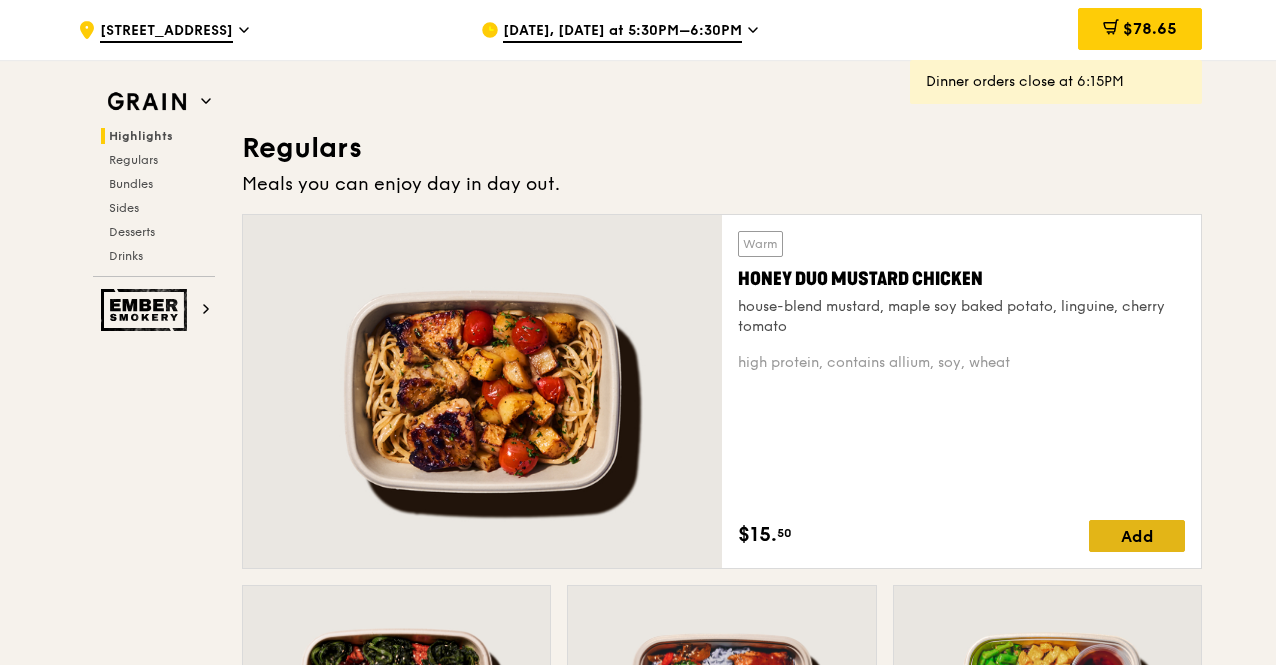click on "Add" at bounding box center (1137, 536) 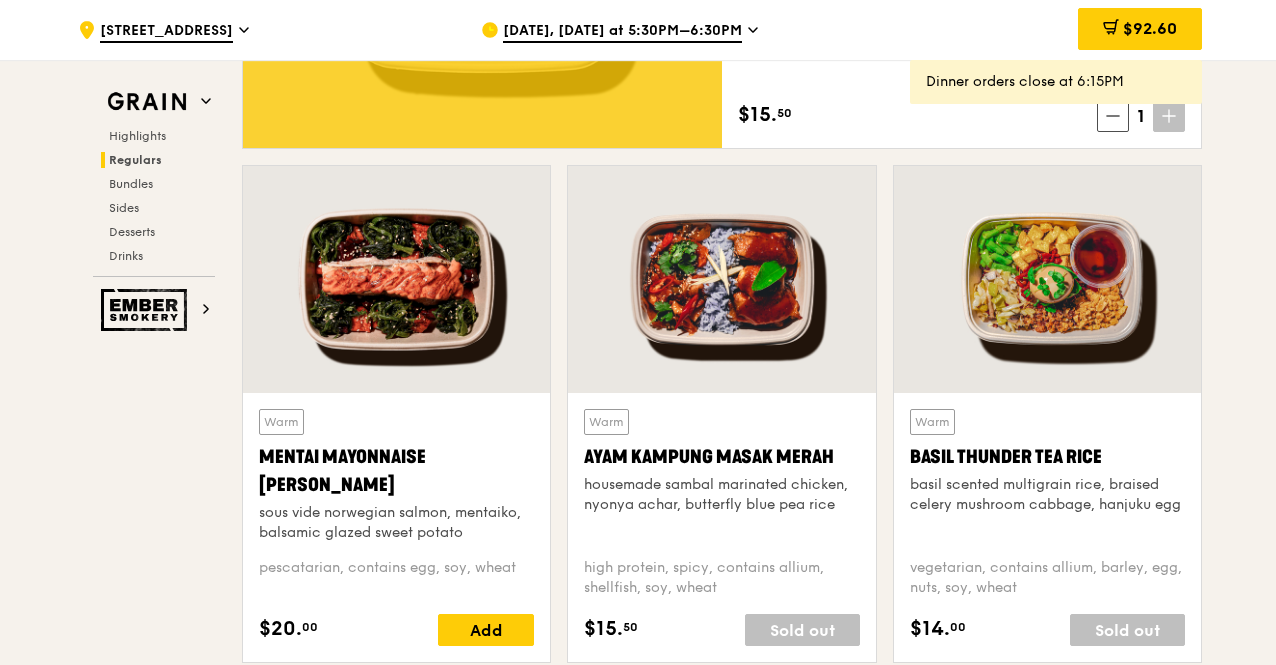 scroll, scrollTop: 1800, scrollLeft: 0, axis: vertical 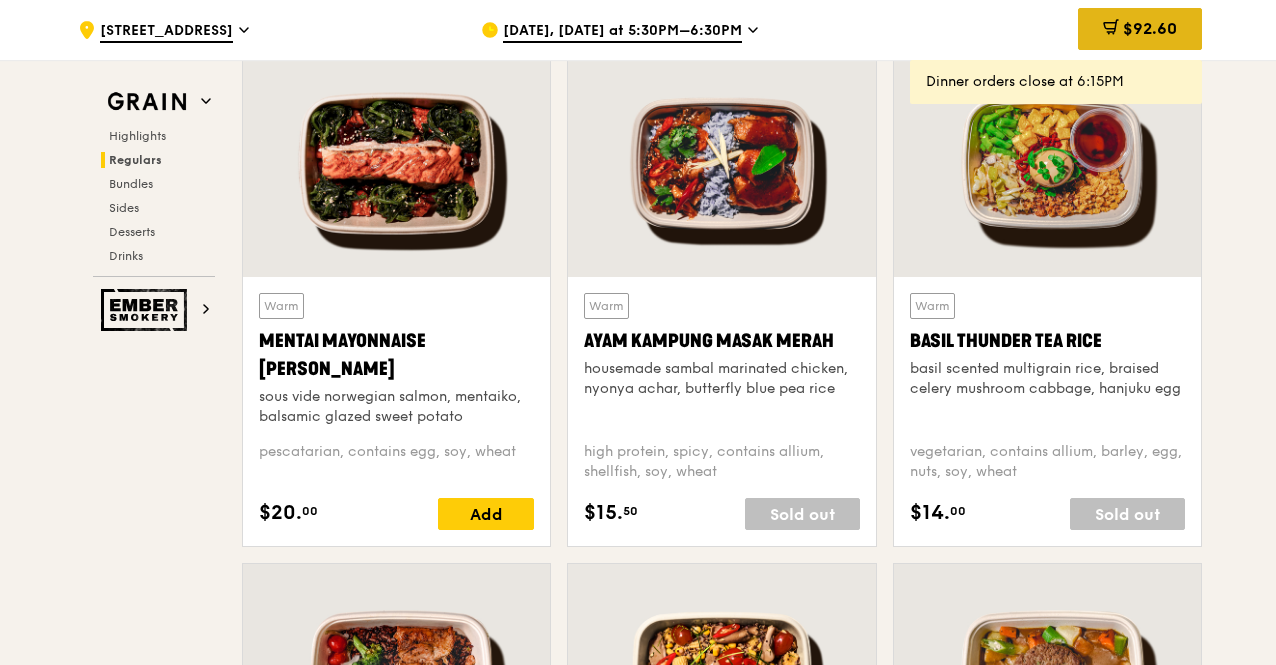 click on "$92.60" at bounding box center (1140, 29) 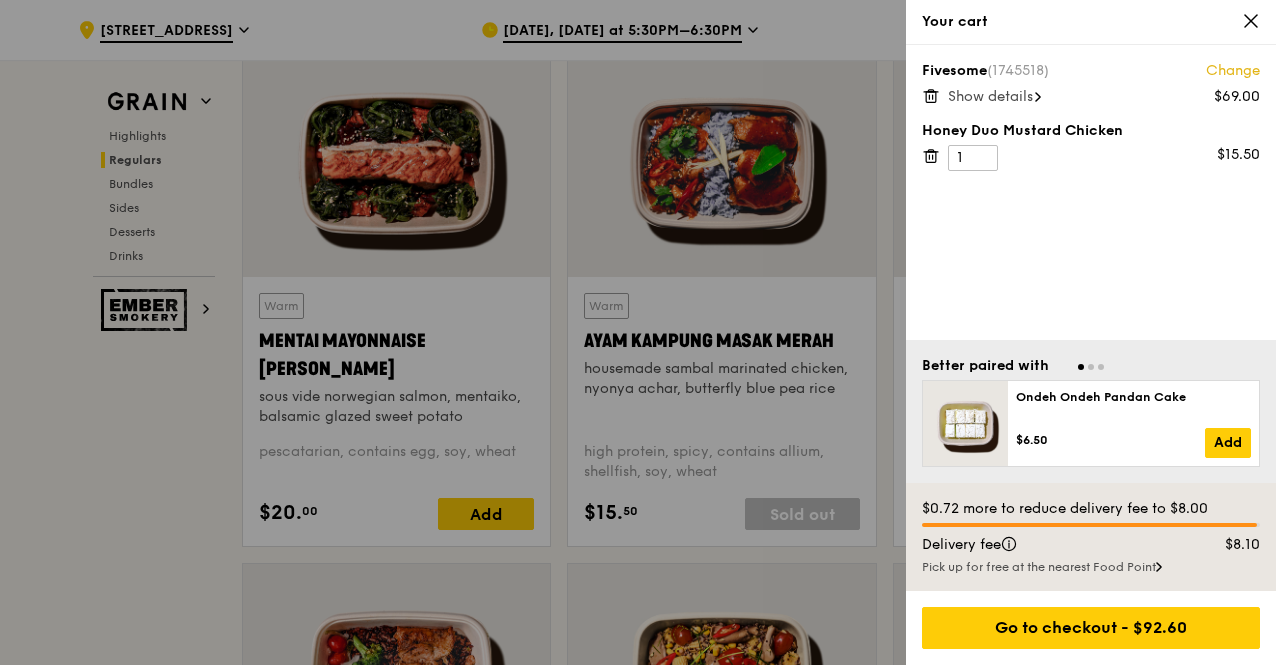 click on "Pick up for free at the nearest Food Point" at bounding box center [1091, 567] 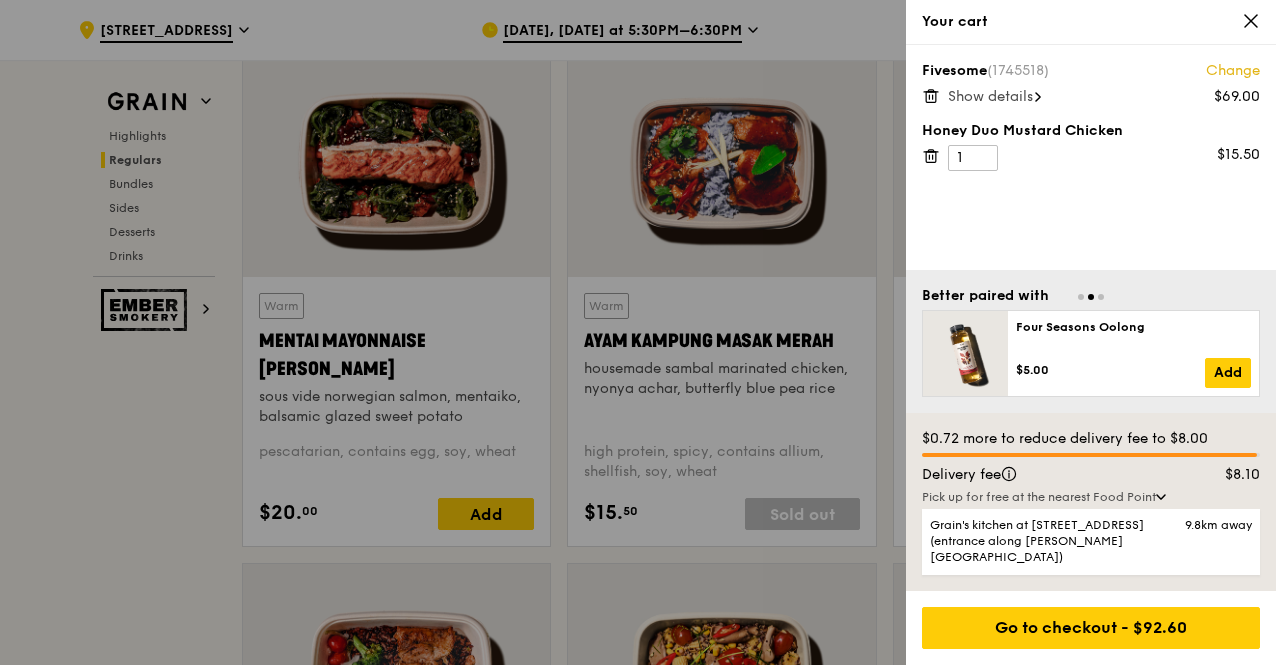 click at bounding box center [638, 332] 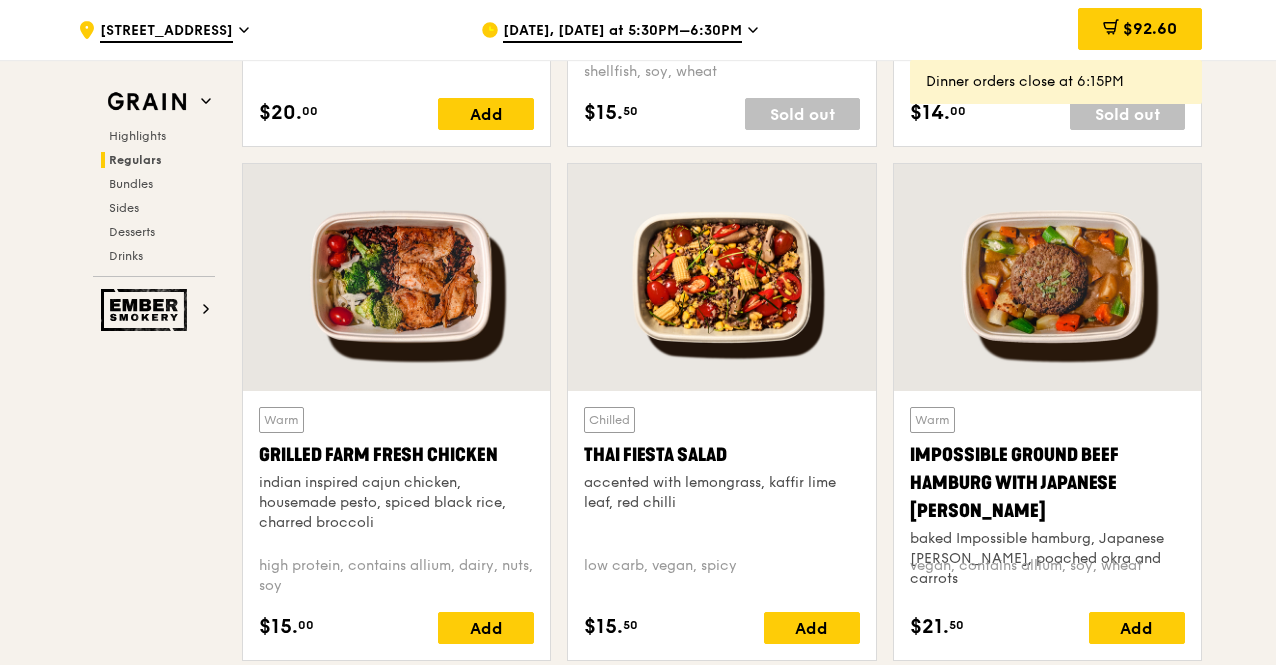 scroll, scrollTop: 2300, scrollLeft: 0, axis: vertical 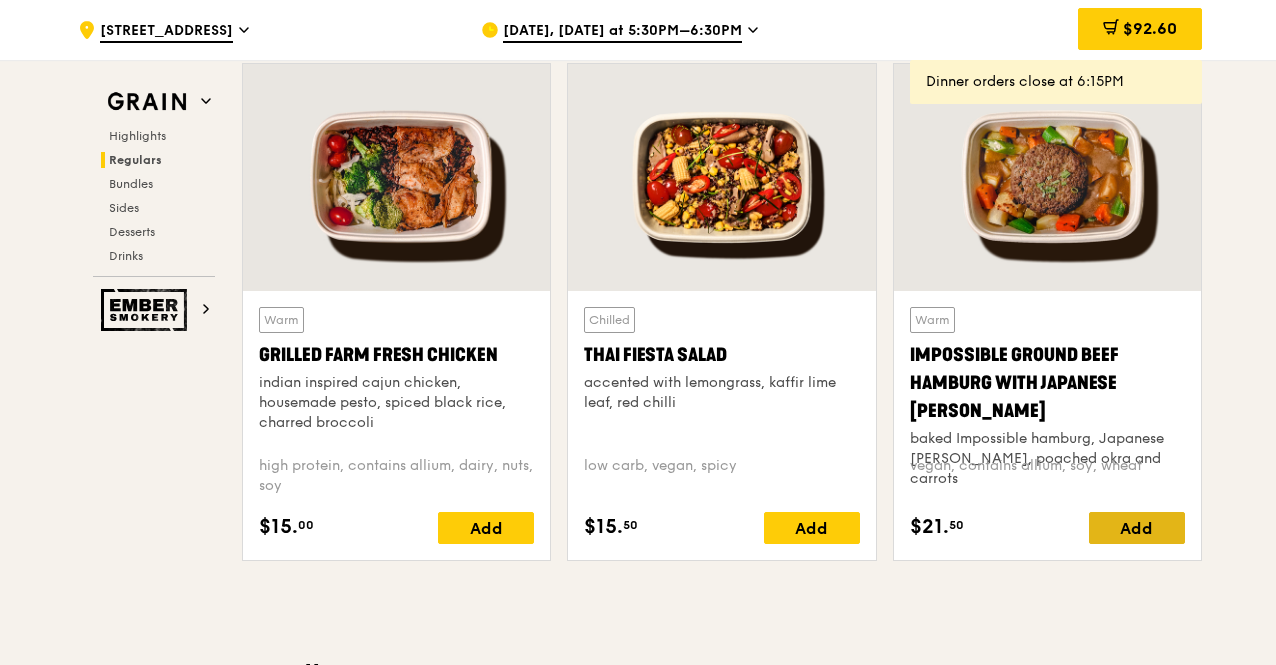 click on "Add" at bounding box center (1137, 528) 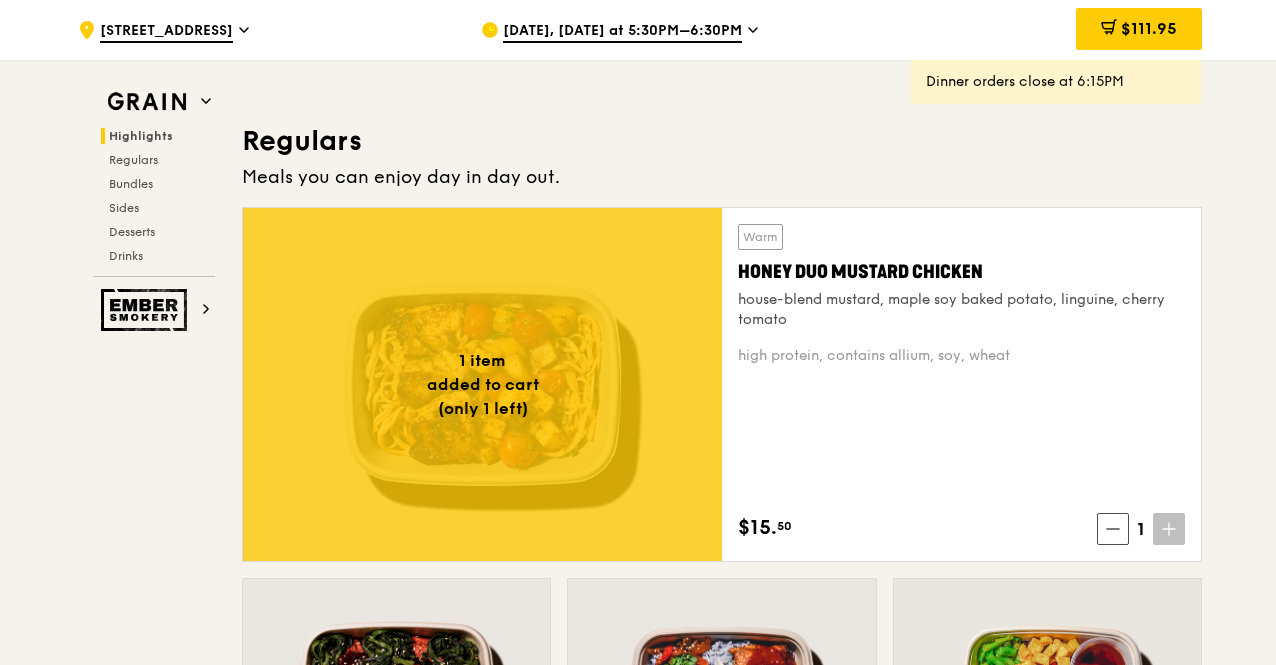 scroll, scrollTop: 1300, scrollLeft: 0, axis: vertical 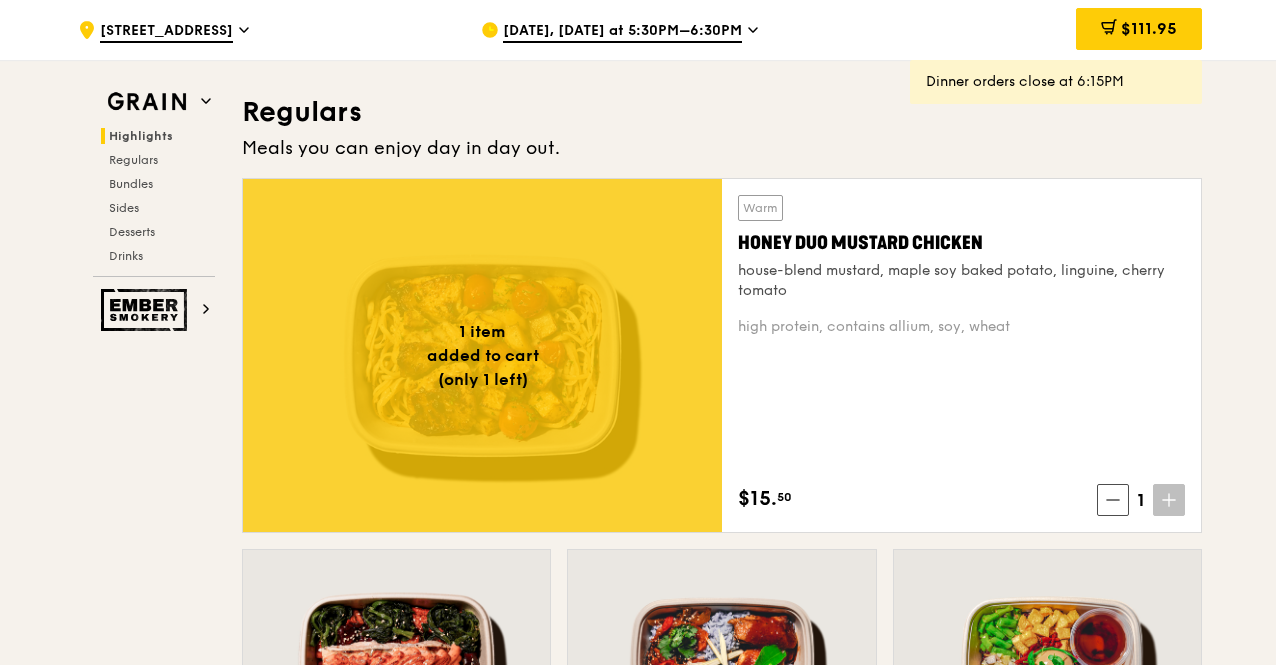 click 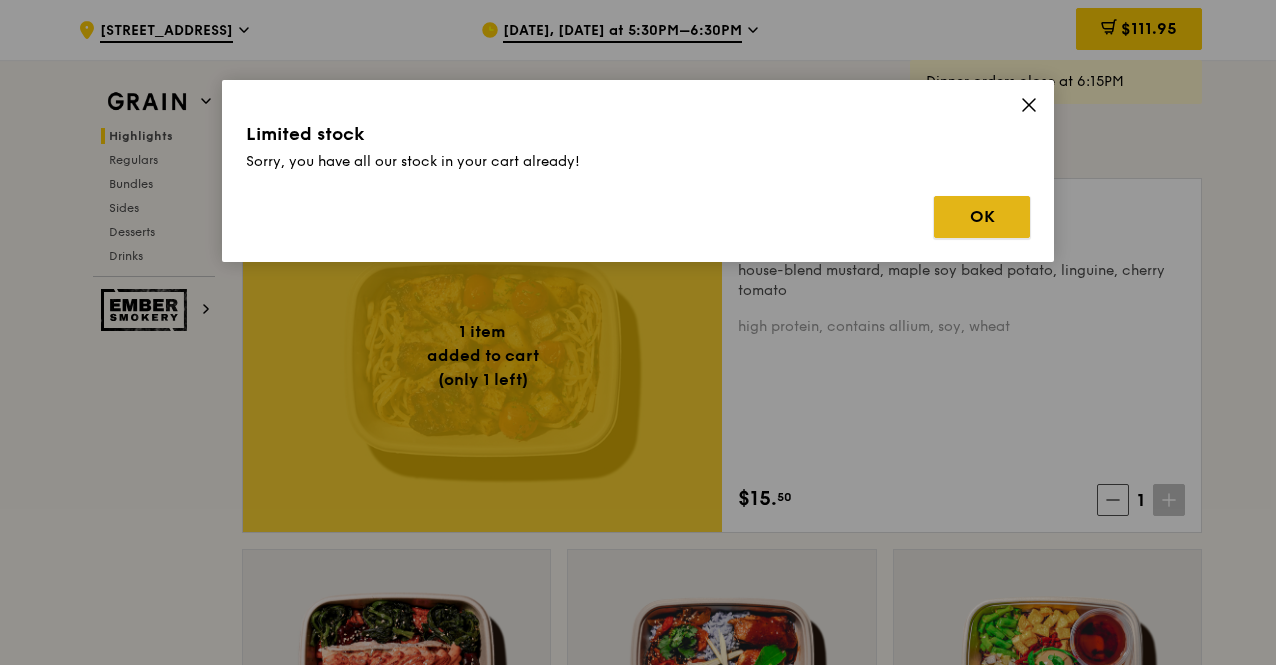 click on "OK" at bounding box center (982, 217) 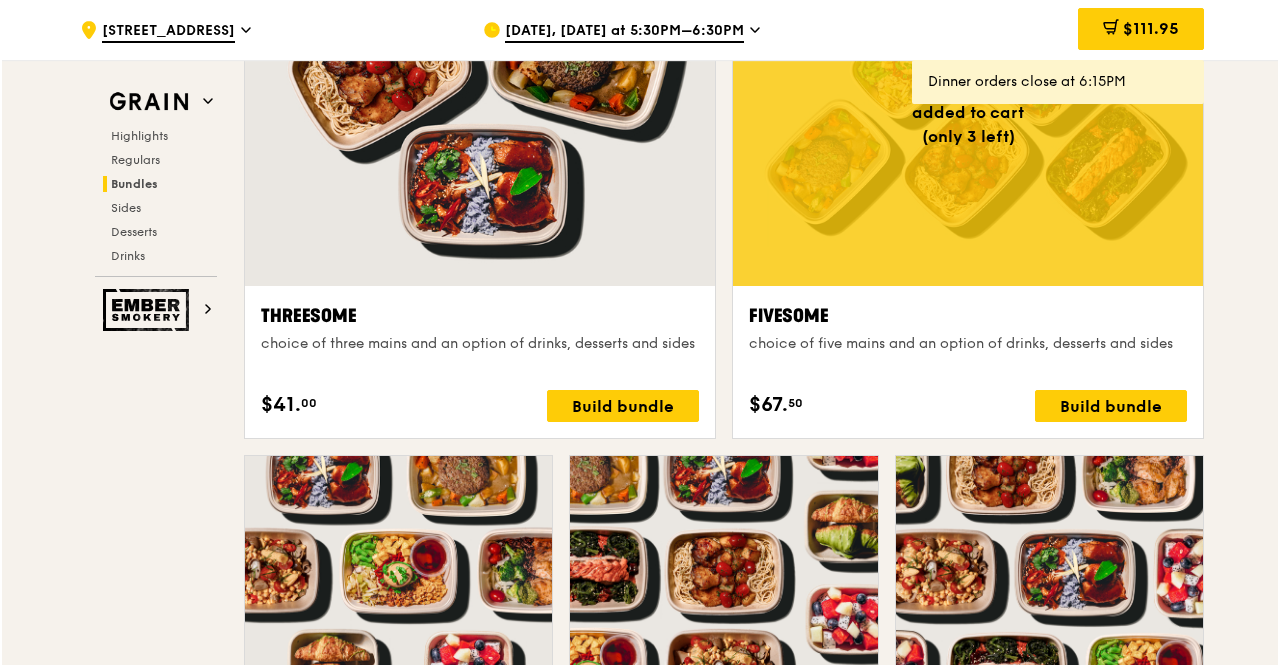 scroll, scrollTop: 3500, scrollLeft: 0, axis: vertical 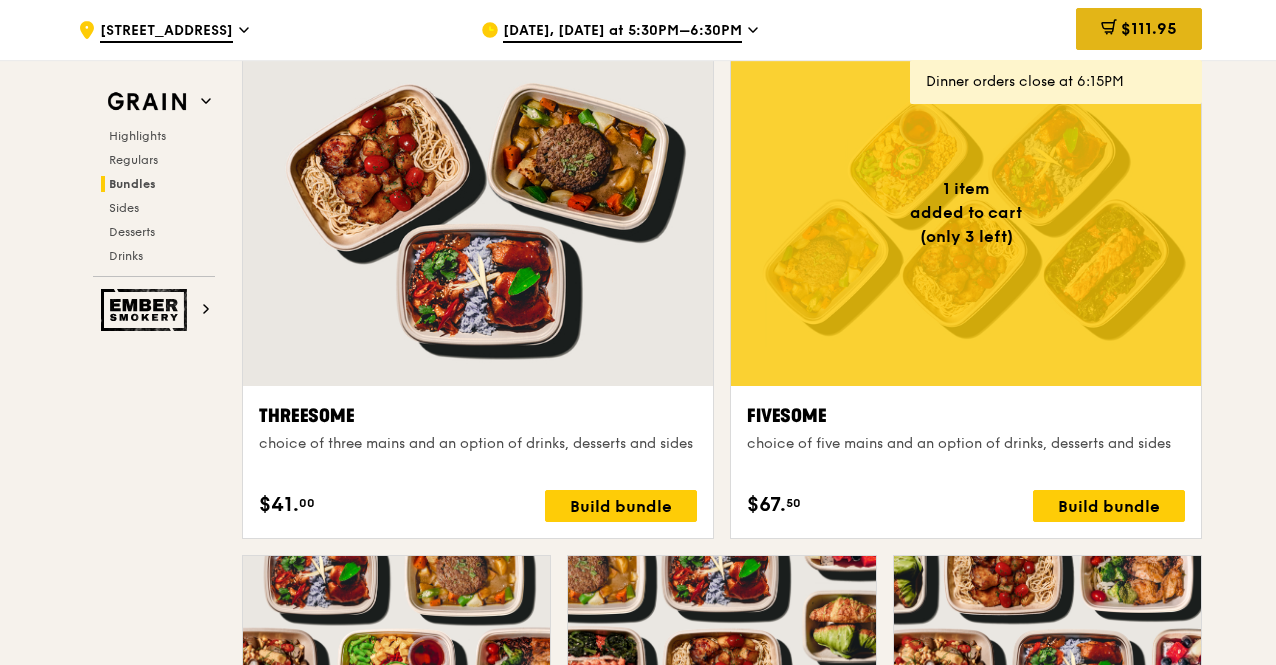 click 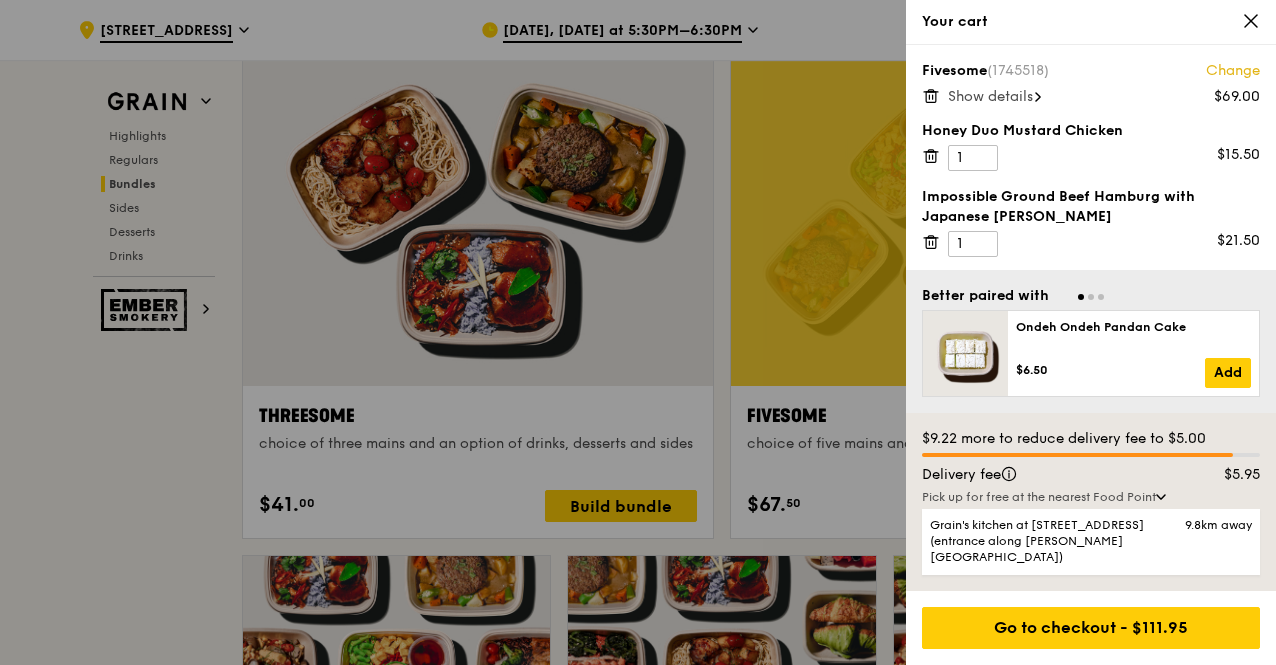 click 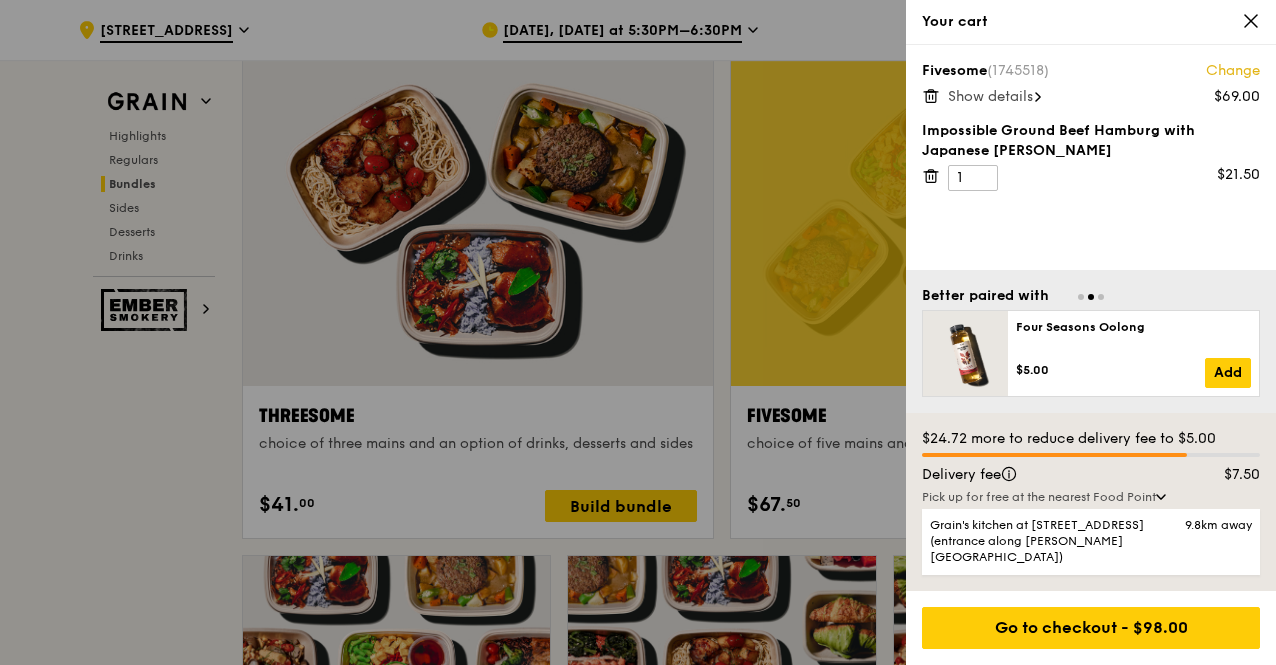 click 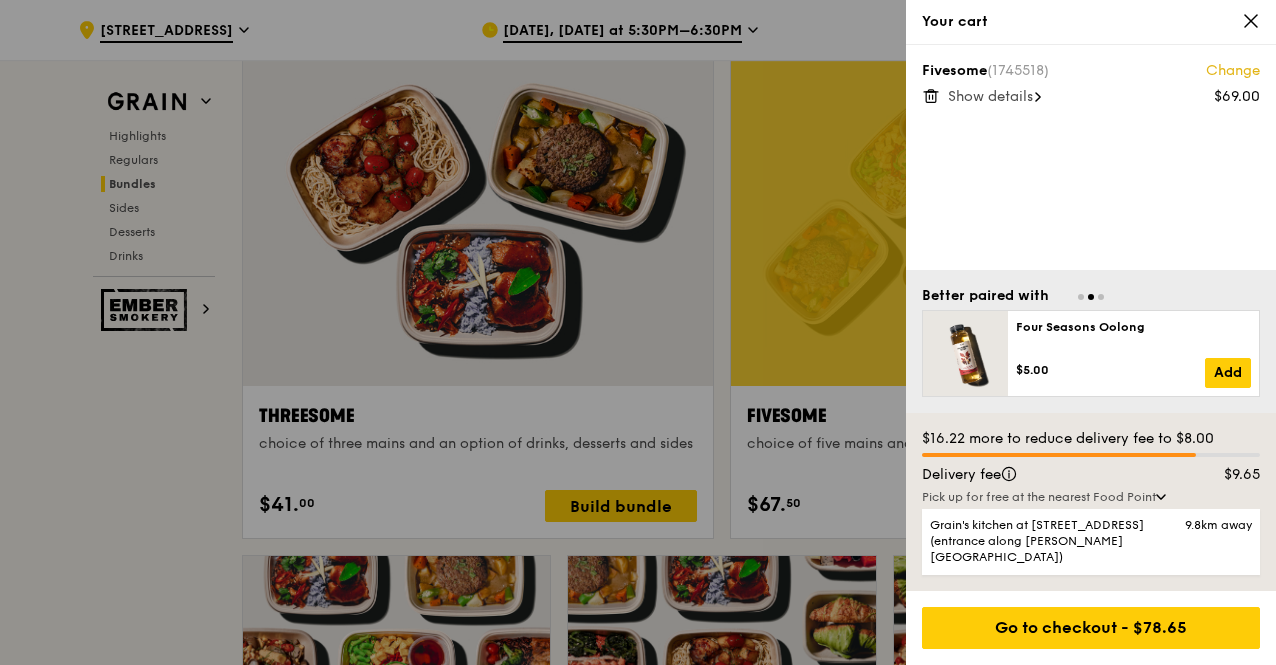 click at bounding box center (638, 332) 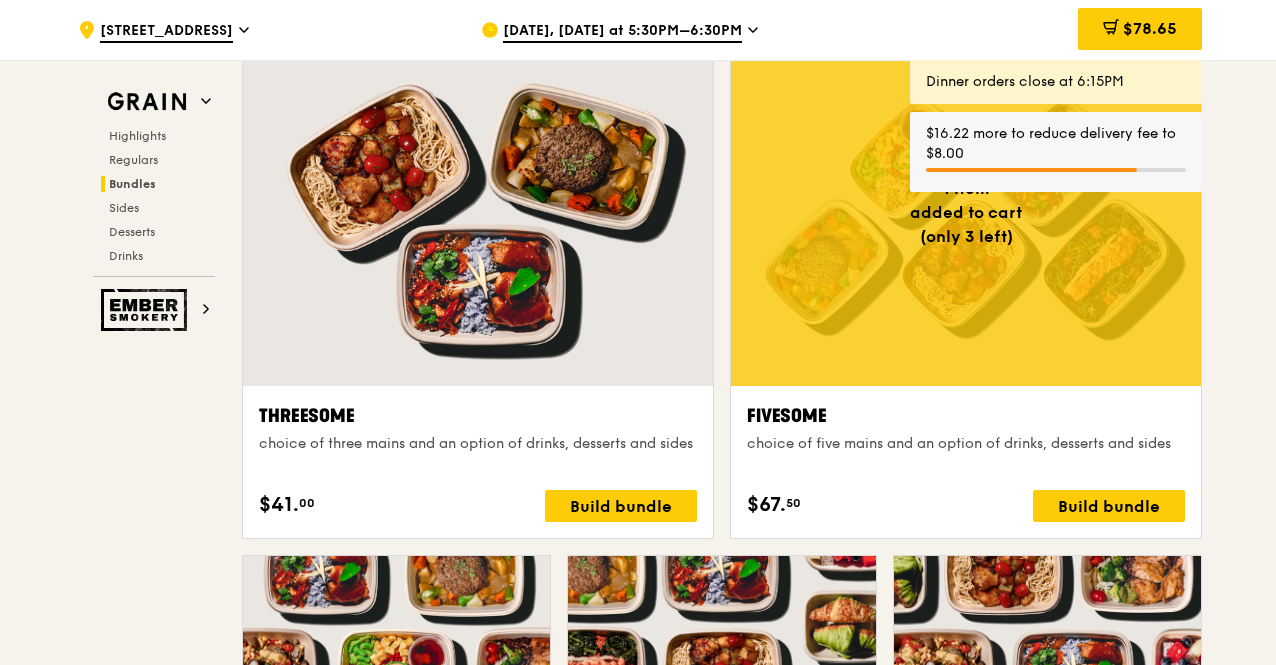 click on "Build bundle" at bounding box center (621, 506) 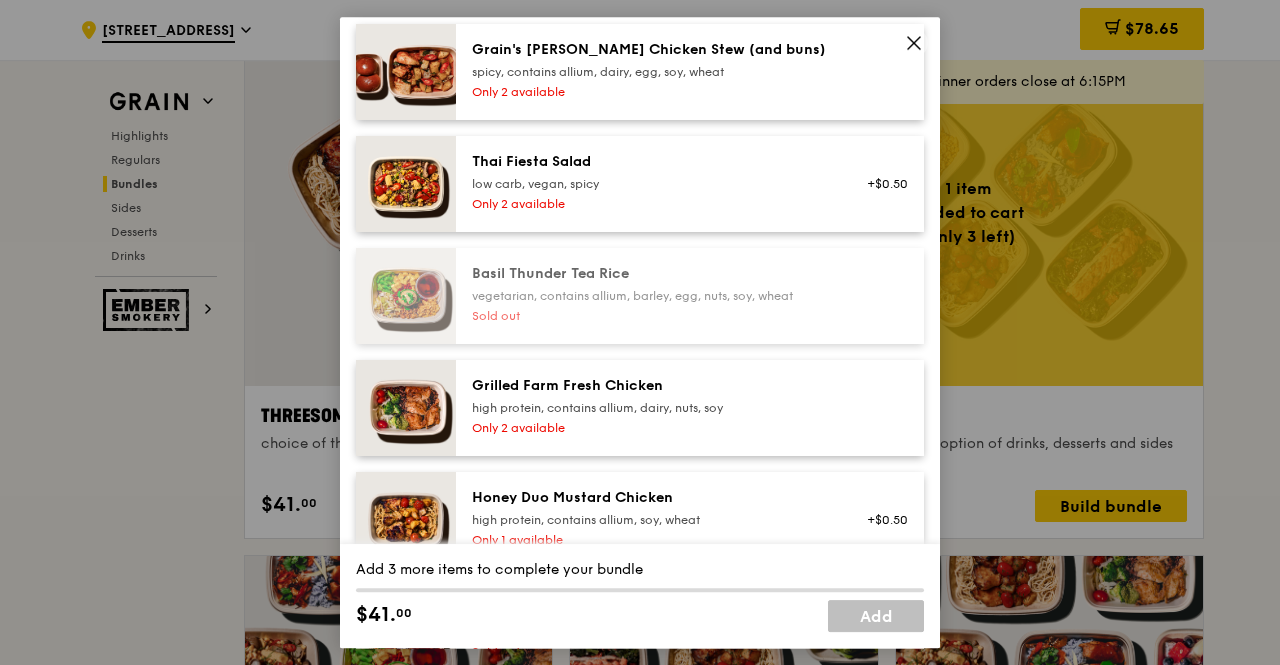 scroll, scrollTop: 400, scrollLeft: 0, axis: vertical 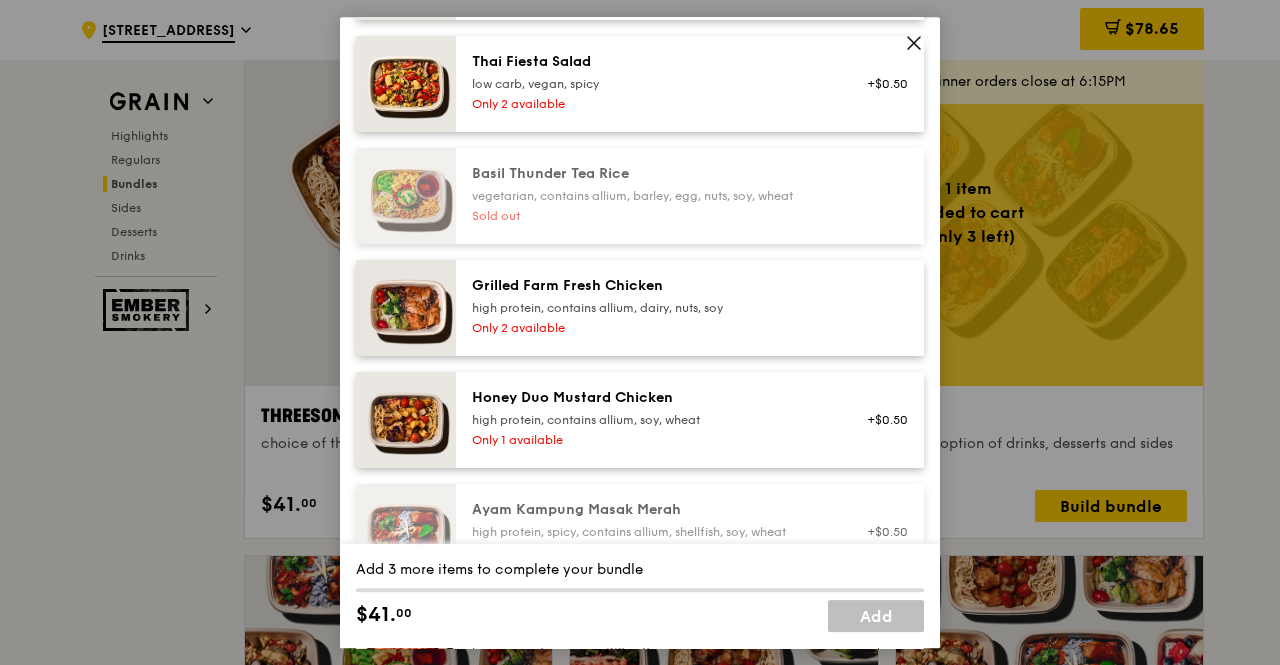 click on "Only 1 available" at bounding box center [651, 440] 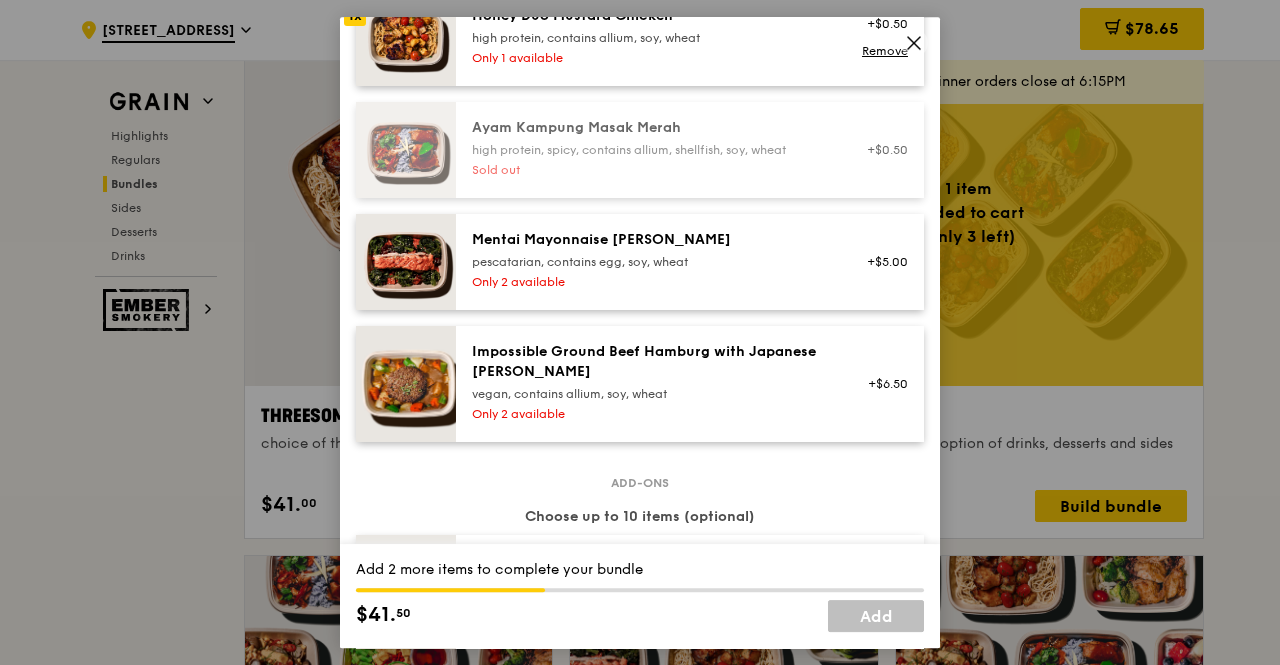 scroll, scrollTop: 800, scrollLeft: 0, axis: vertical 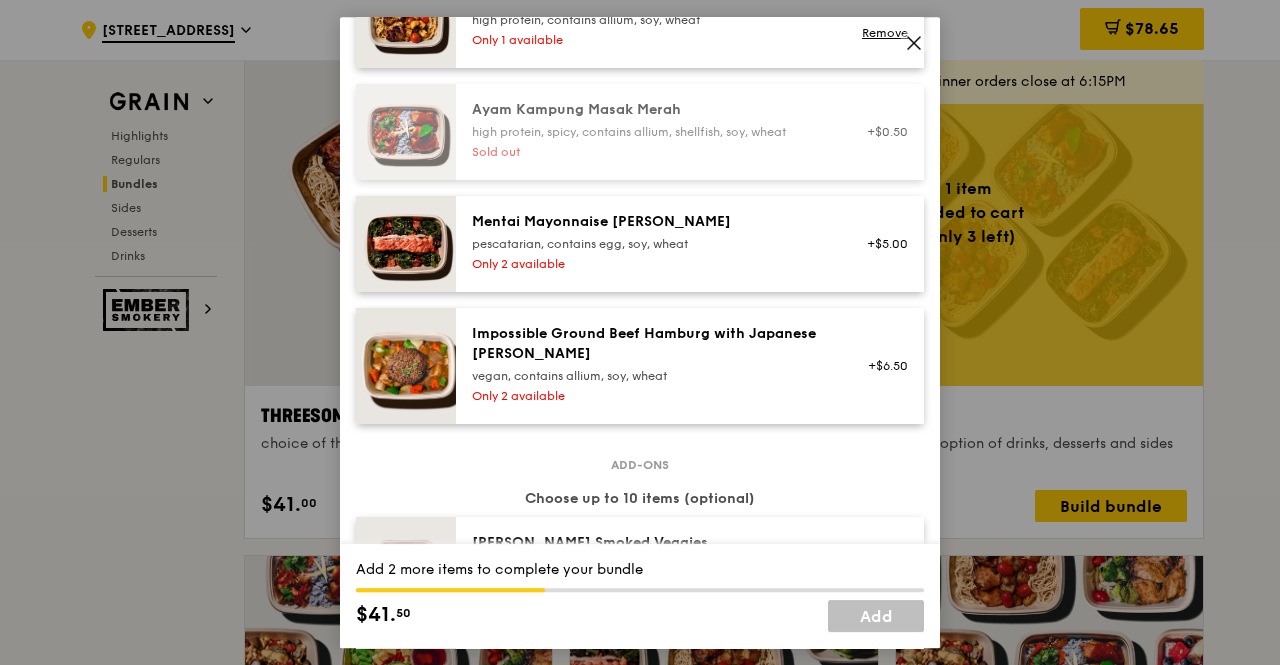 click on "Impossible Ground Beef Hamburg with Japanese [PERSON_NAME]
vegan, contains allium, soy, wheat
Only 2 available
+$6.50" at bounding box center (690, 366) 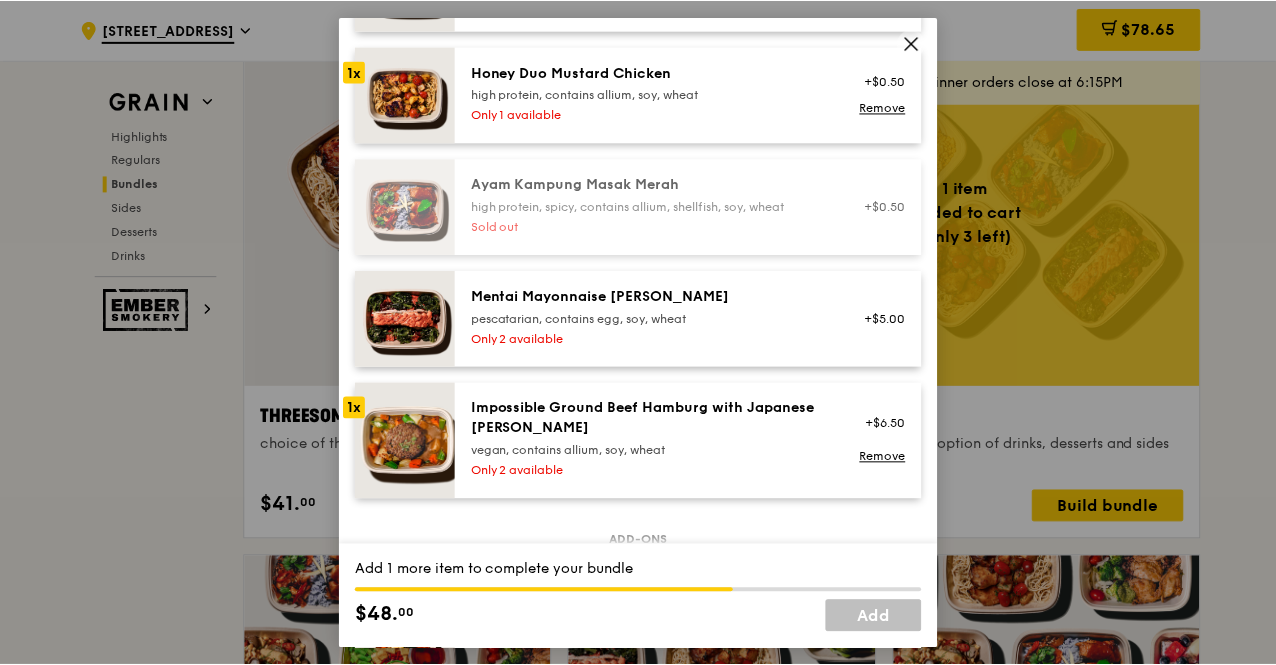 scroll, scrollTop: 700, scrollLeft: 0, axis: vertical 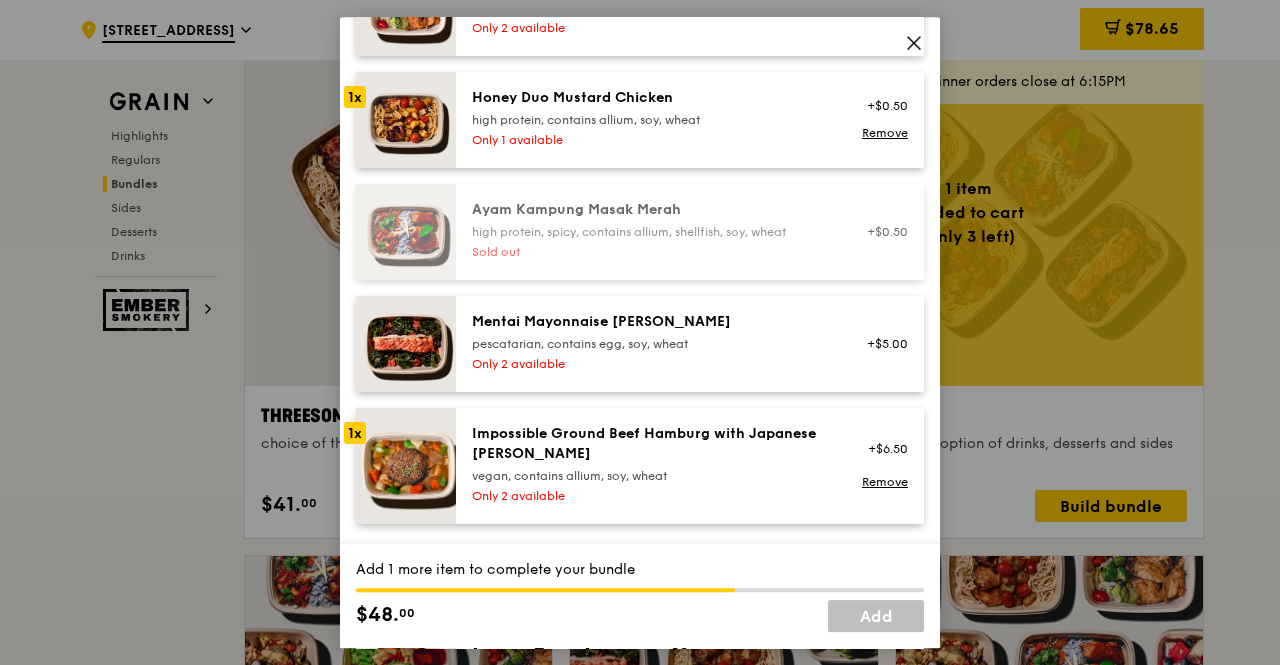 click on "Only 2 available" at bounding box center (651, 364) 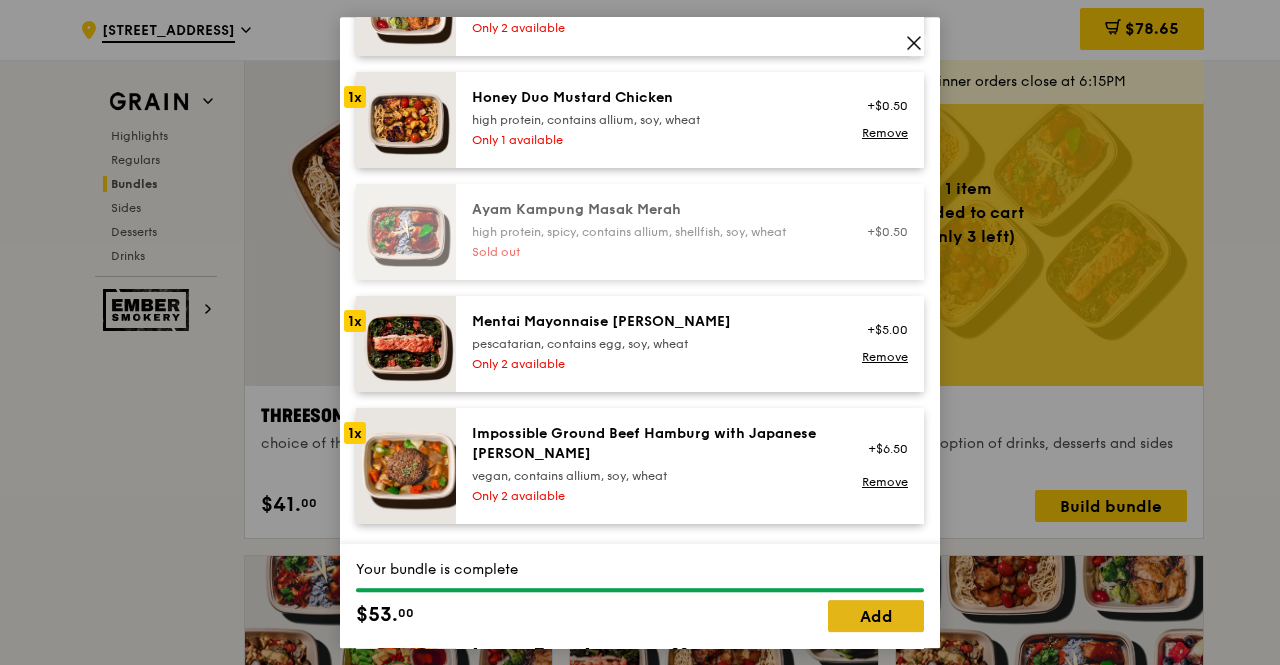 click on "Add" at bounding box center (876, 616) 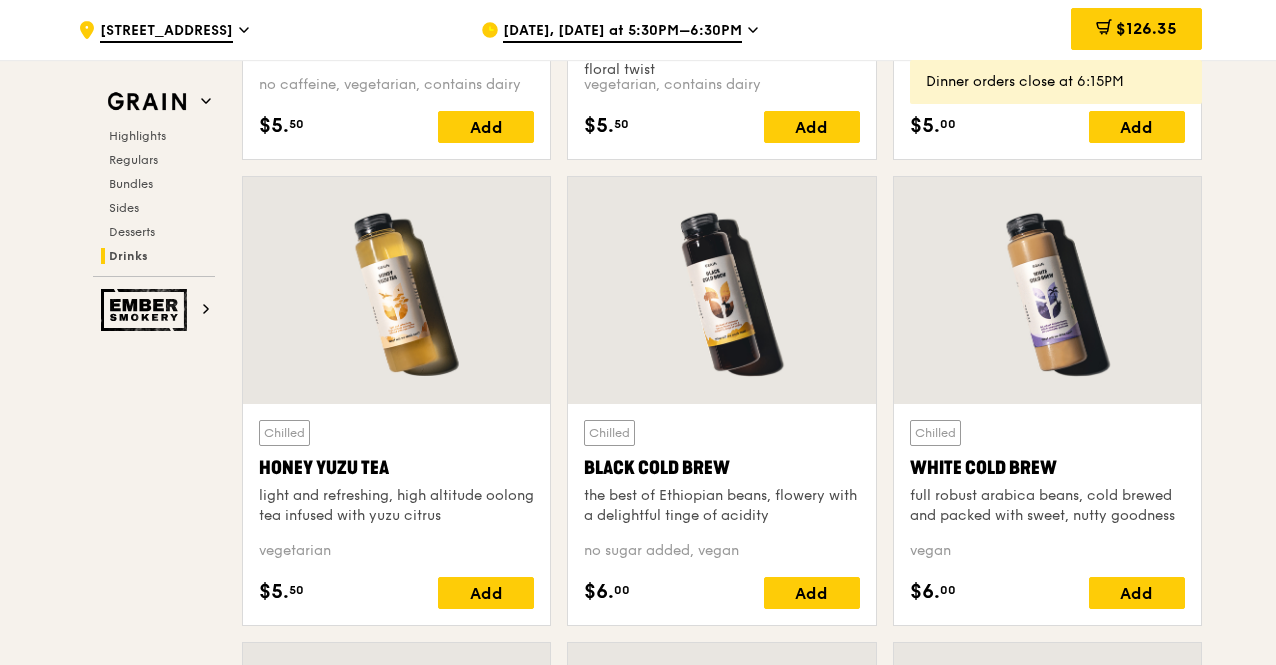 scroll, scrollTop: 7500, scrollLeft: 0, axis: vertical 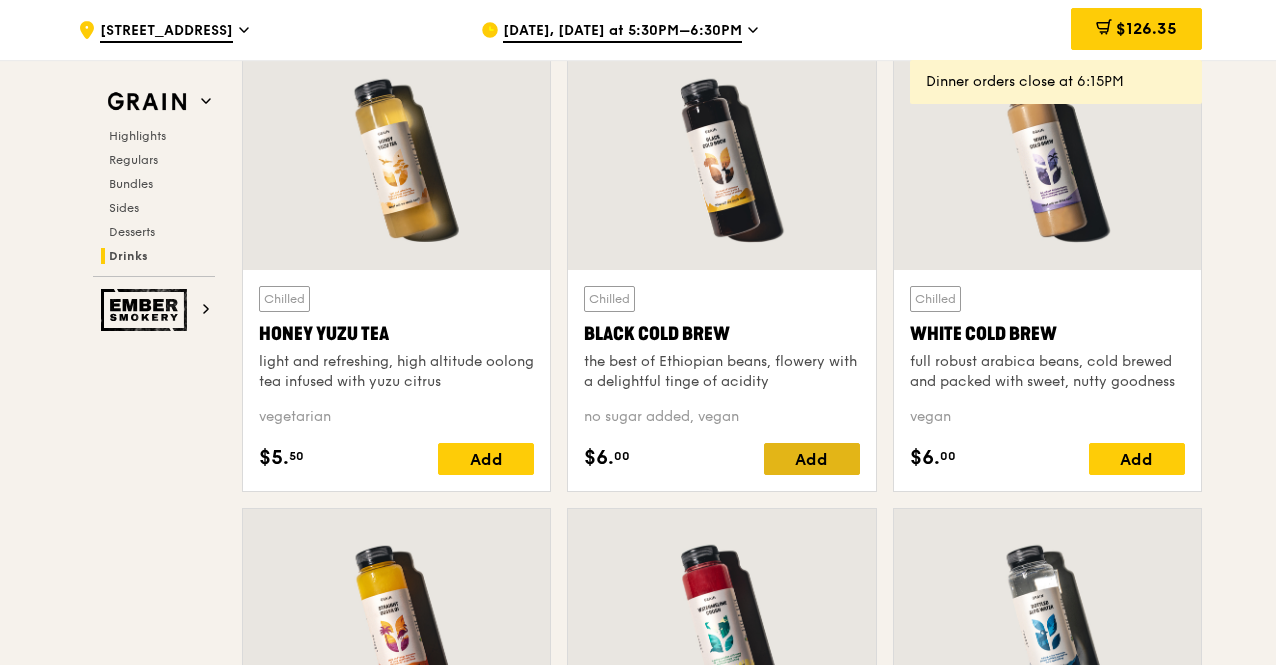 click on "Add" at bounding box center (812, 459) 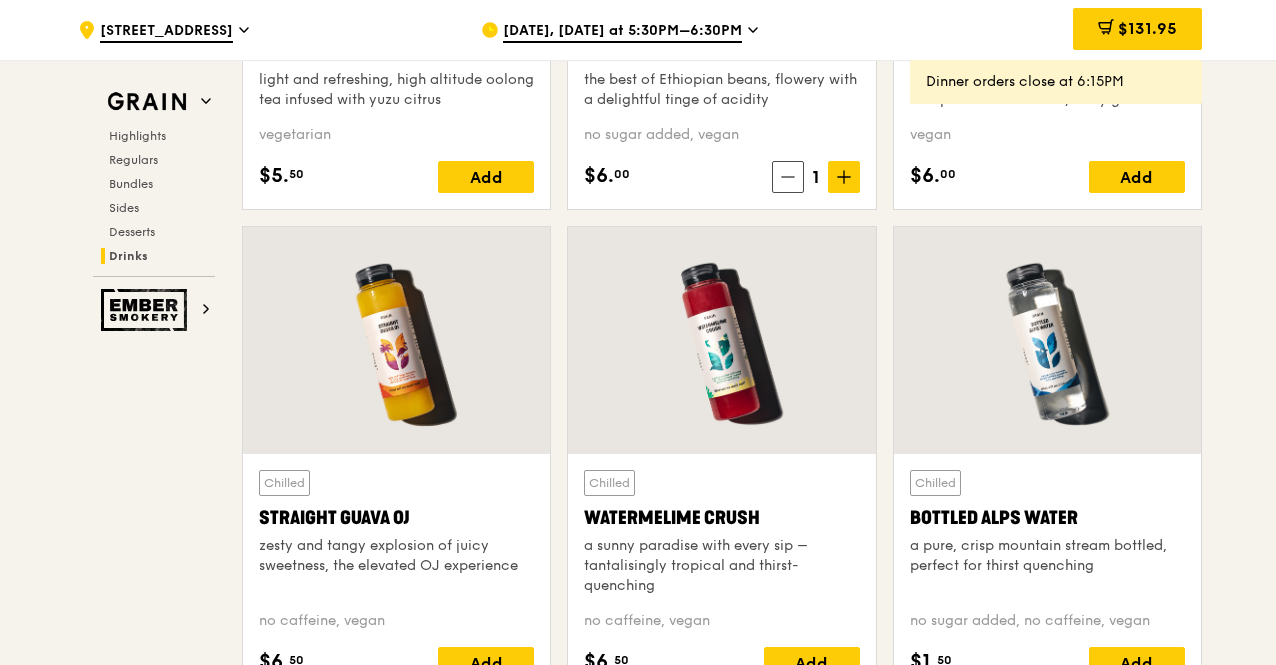 scroll, scrollTop: 7800, scrollLeft: 0, axis: vertical 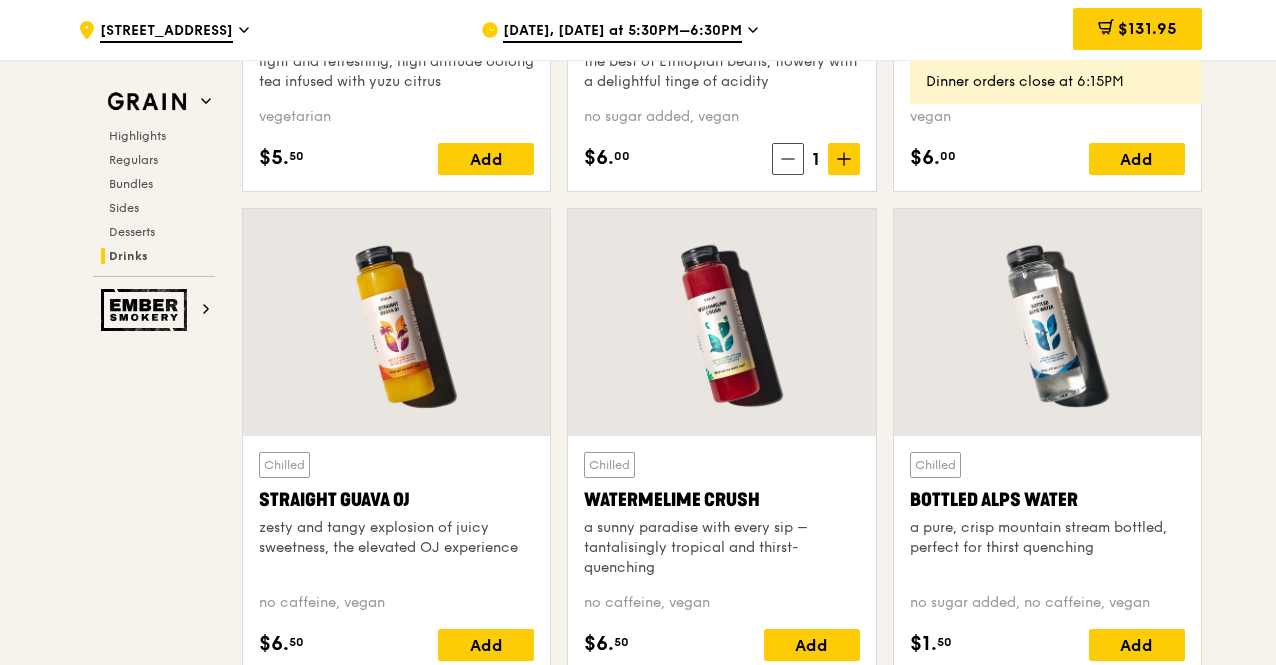 click at bounding box center (721, 322) 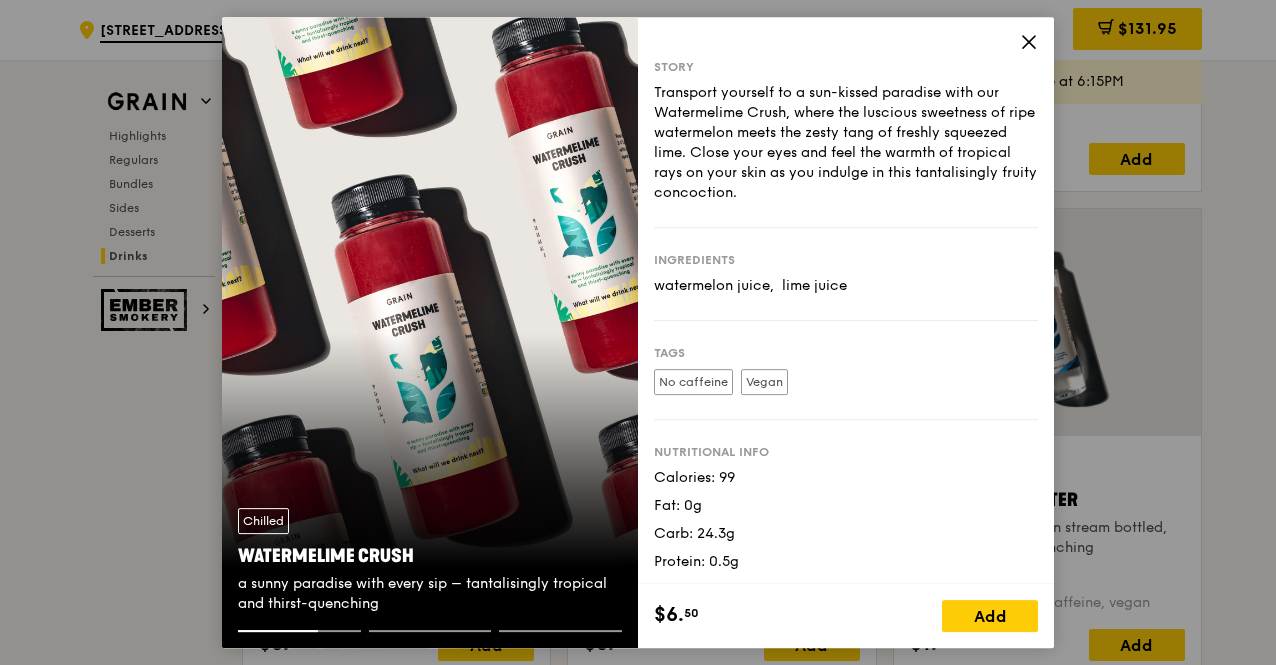 scroll, scrollTop: 1, scrollLeft: 0, axis: vertical 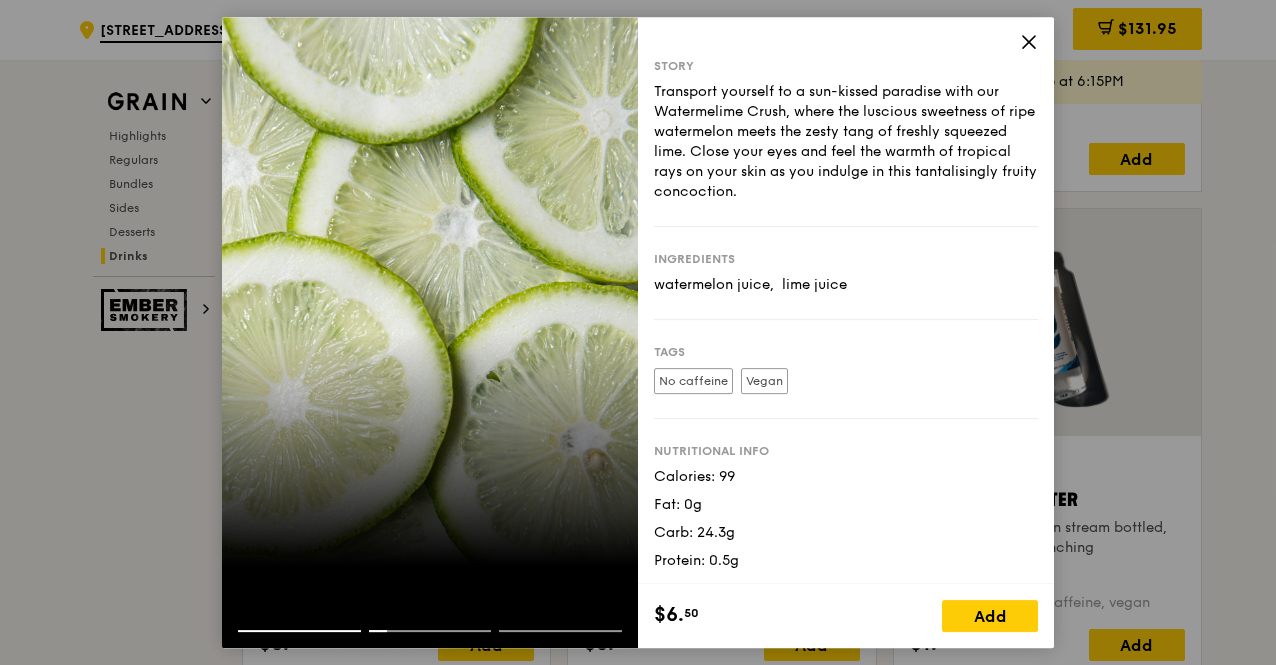 click 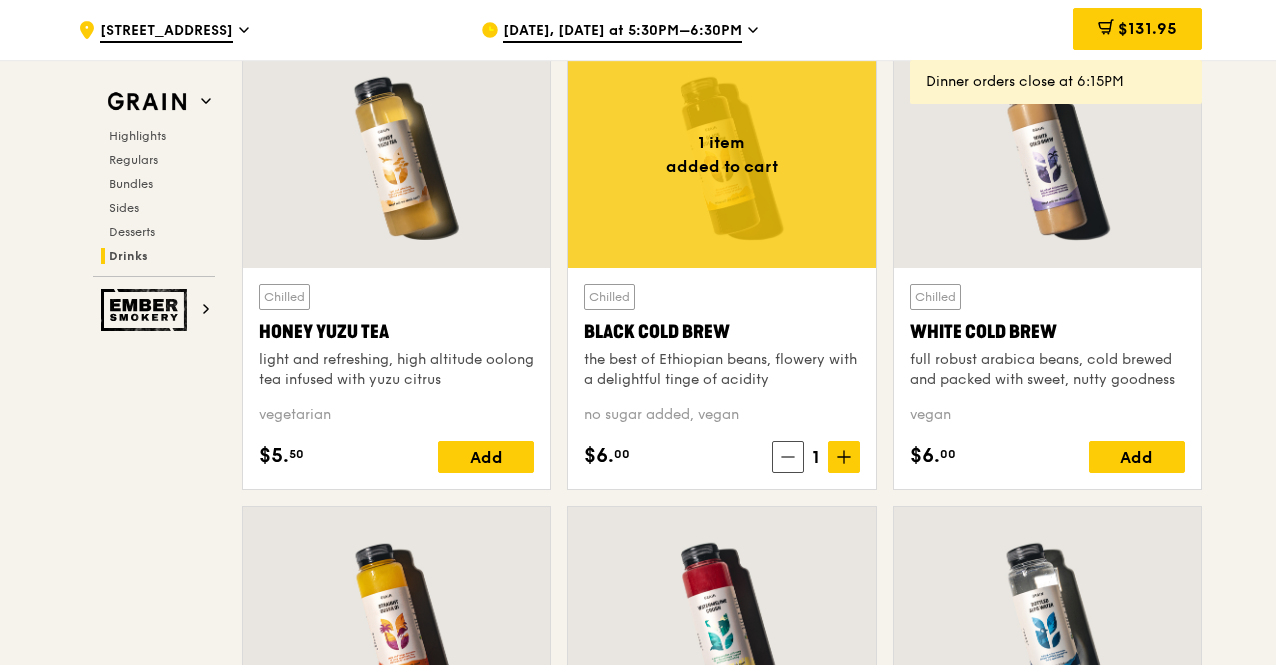 scroll, scrollTop: 7500, scrollLeft: 0, axis: vertical 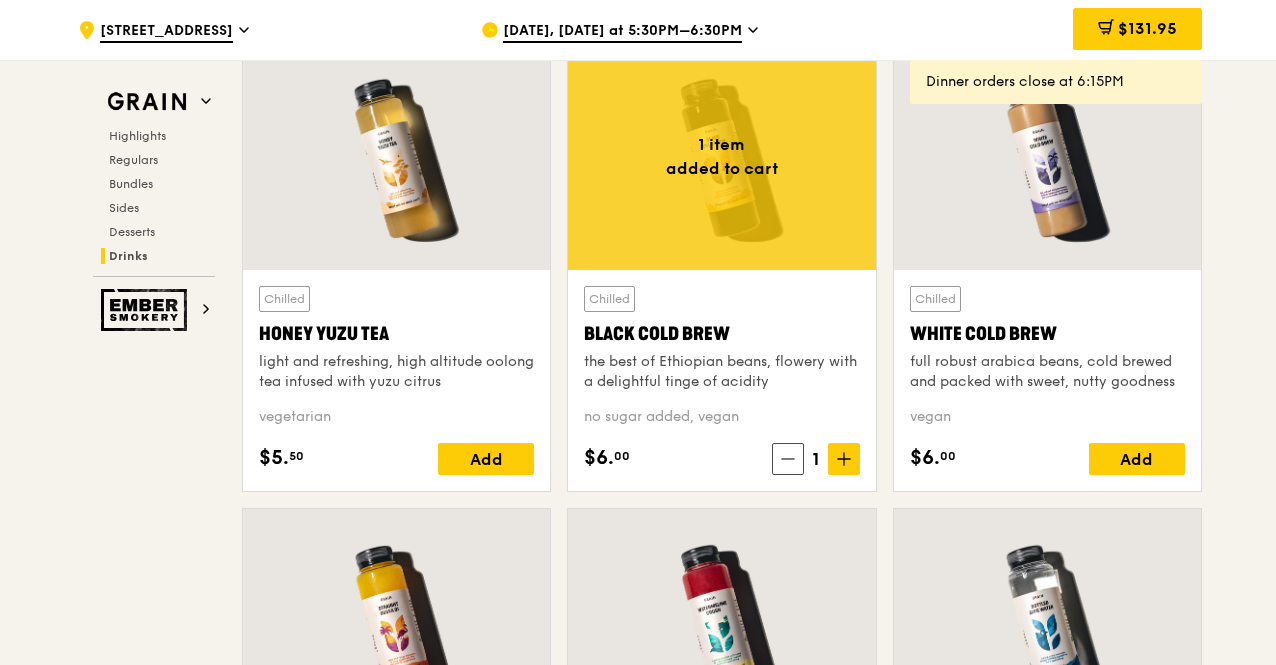 click at bounding box center (721, 156) 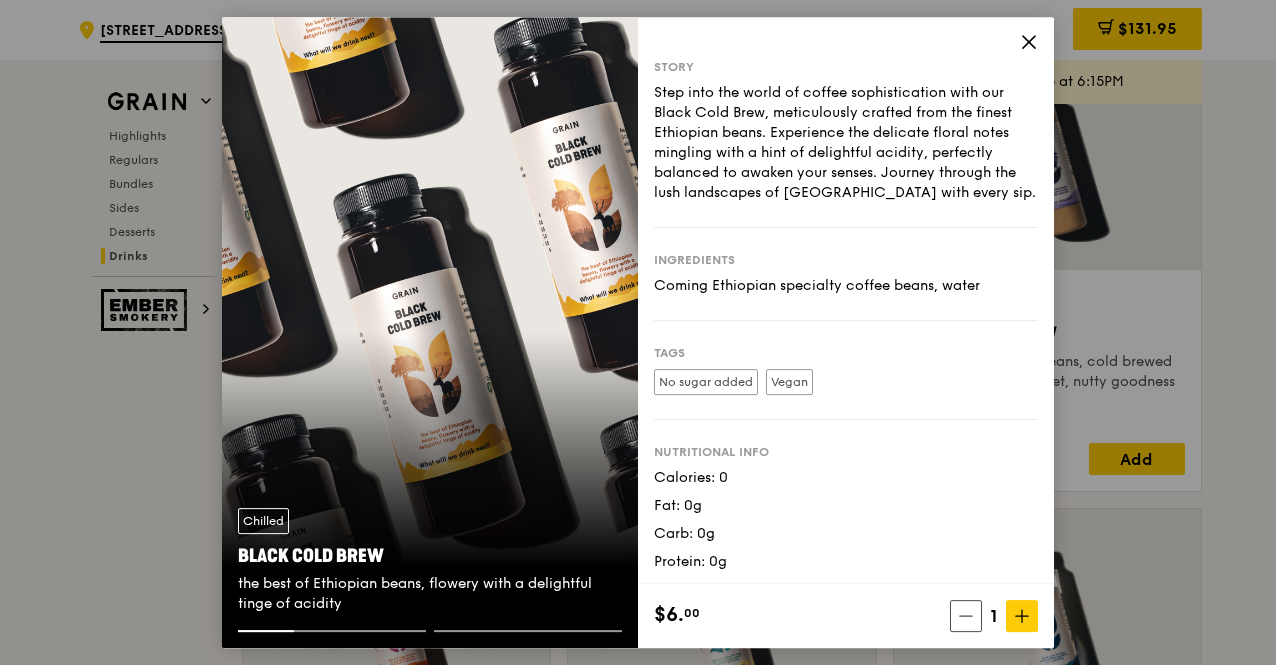 scroll, scrollTop: 0, scrollLeft: 0, axis: both 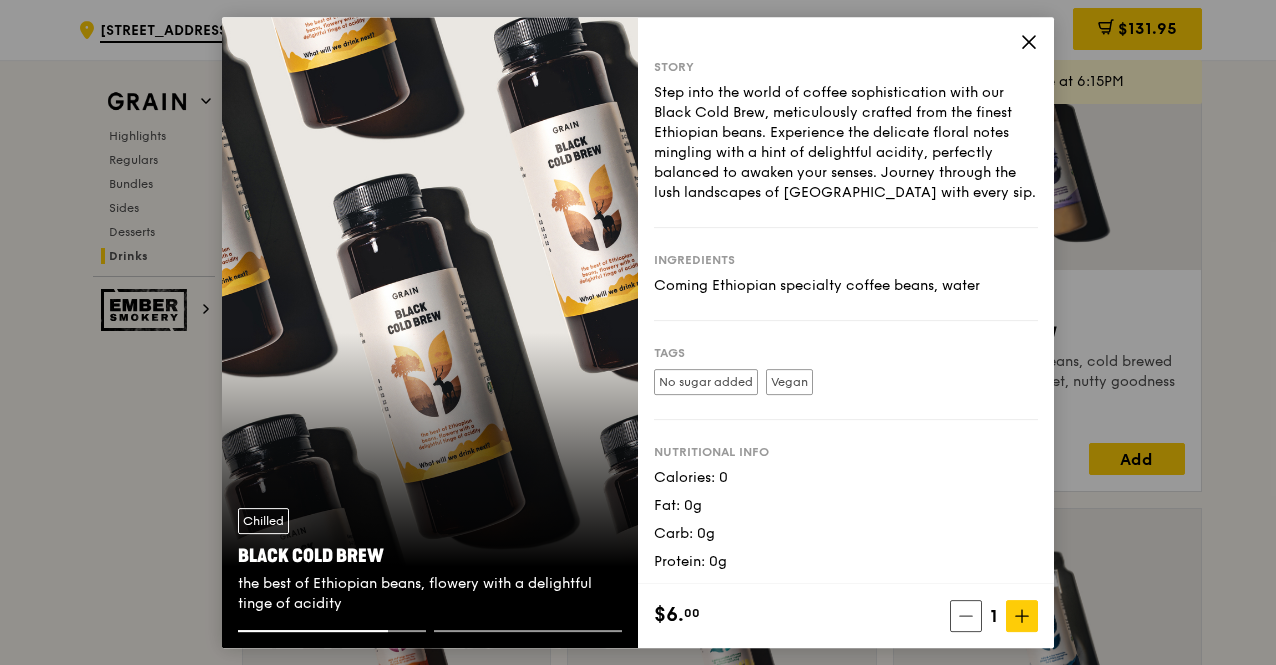 click 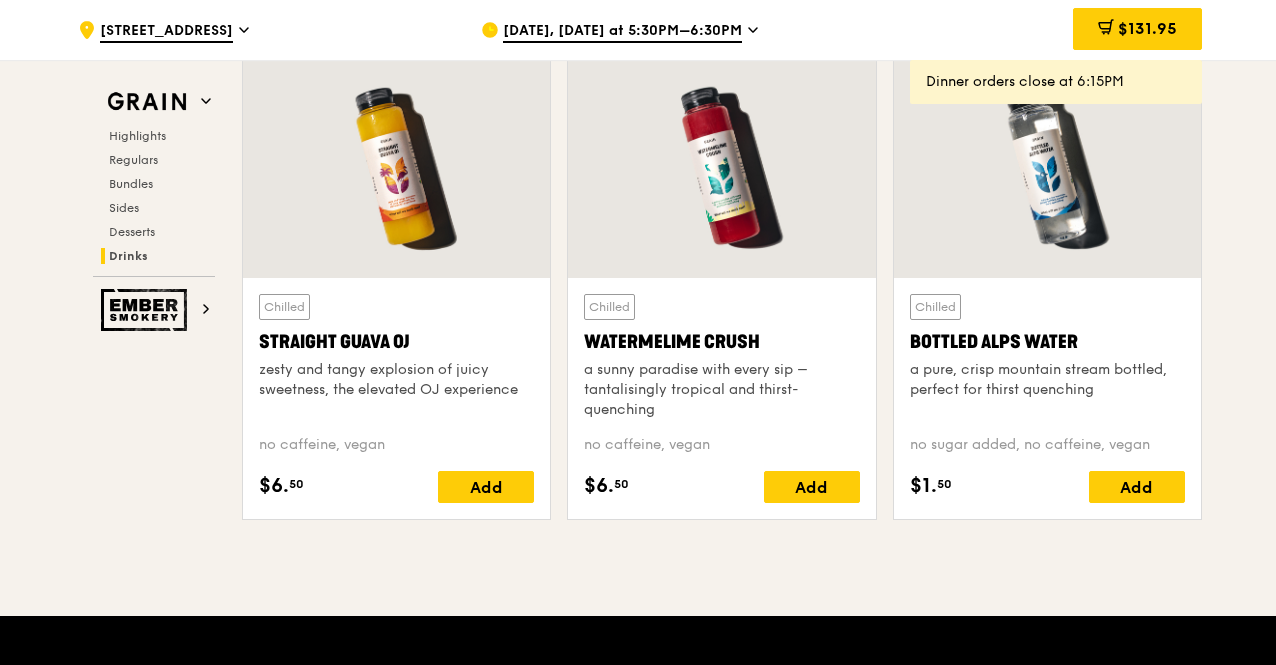 scroll, scrollTop: 8100, scrollLeft: 0, axis: vertical 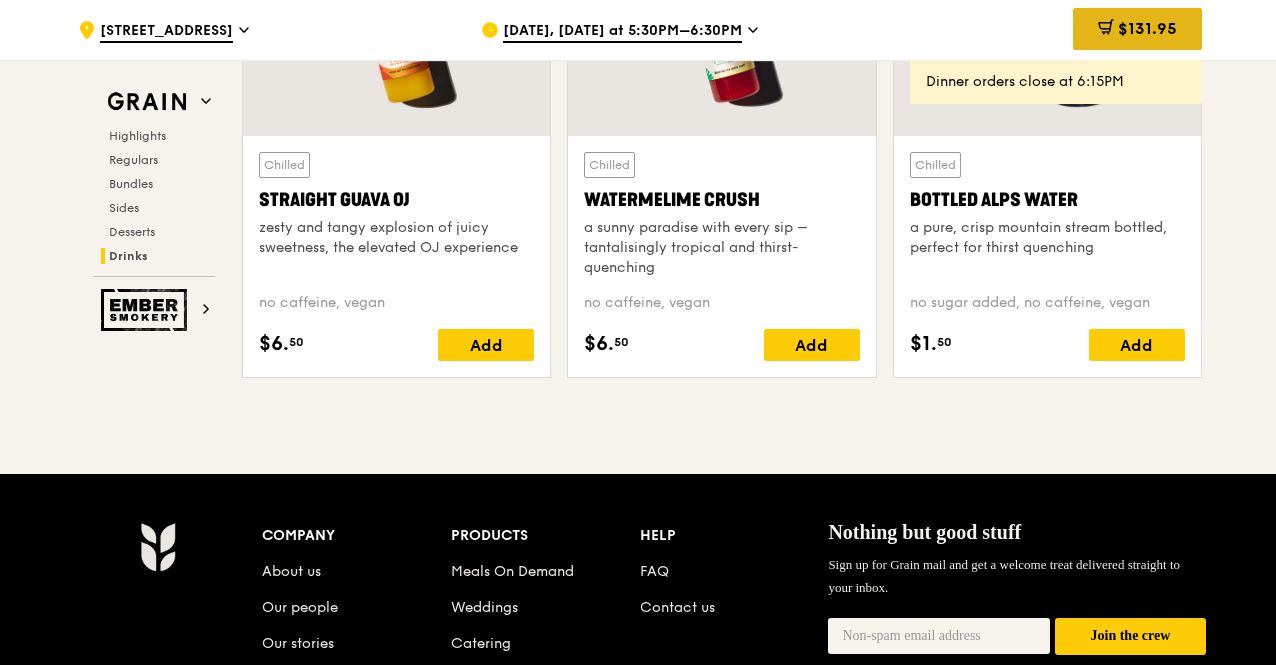 click on "$131.95" at bounding box center [1137, 29] 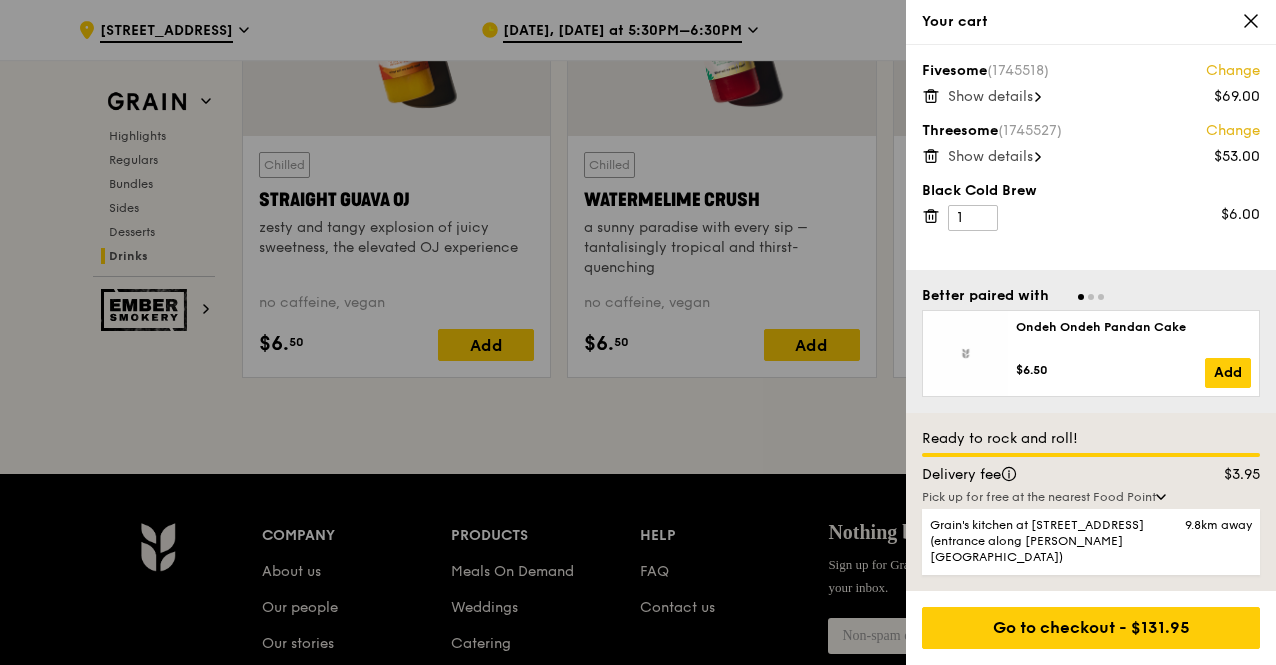 click on "Show details" at bounding box center (990, 96) 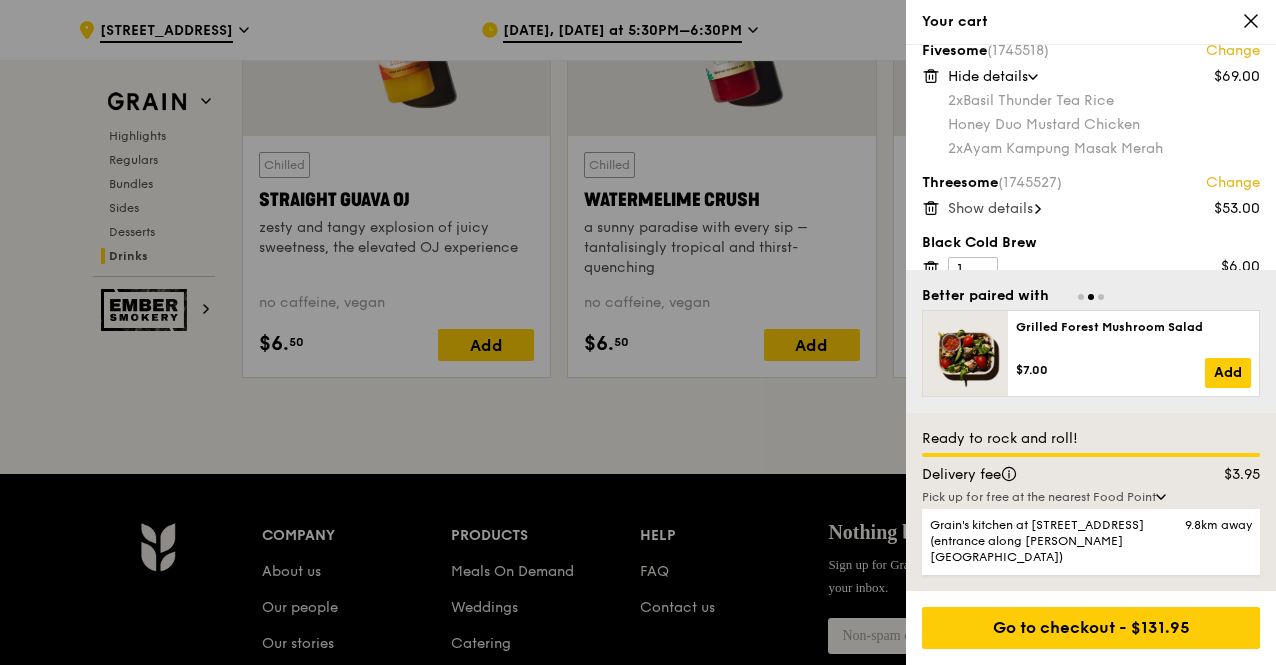 scroll, scrollTop: 30, scrollLeft: 0, axis: vertical 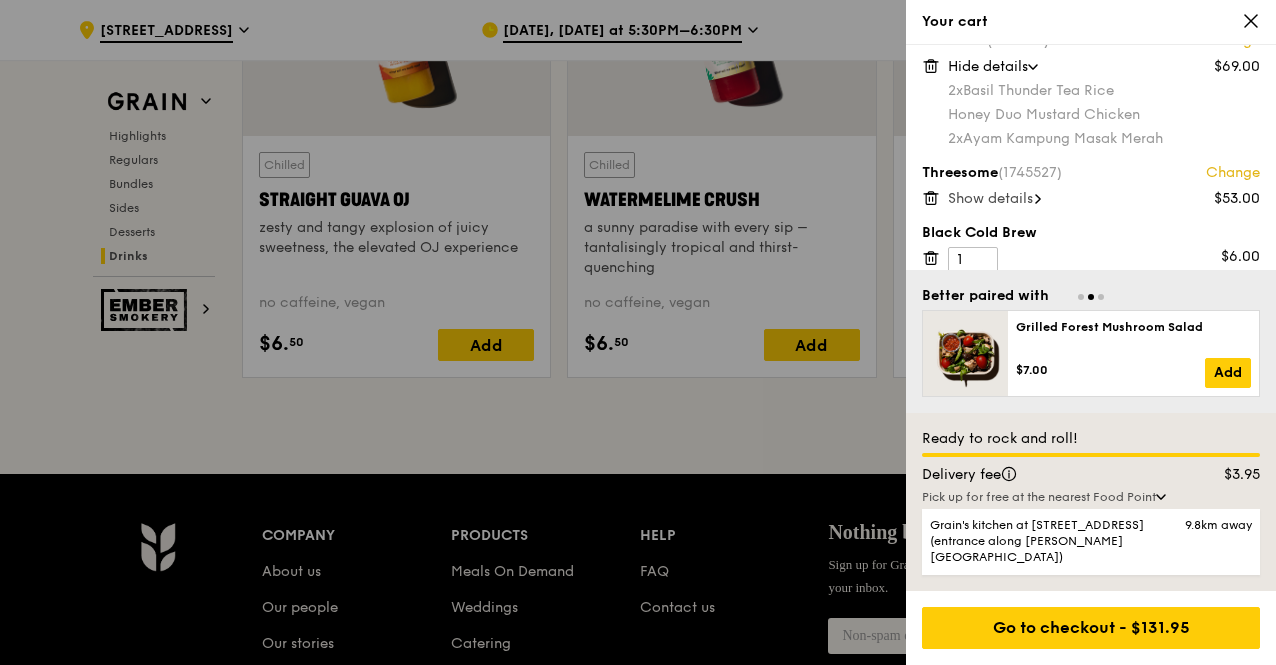 click on "Threesome
(1745527)
Change
$53.00
Show details" at bounding box center [1091, 185] 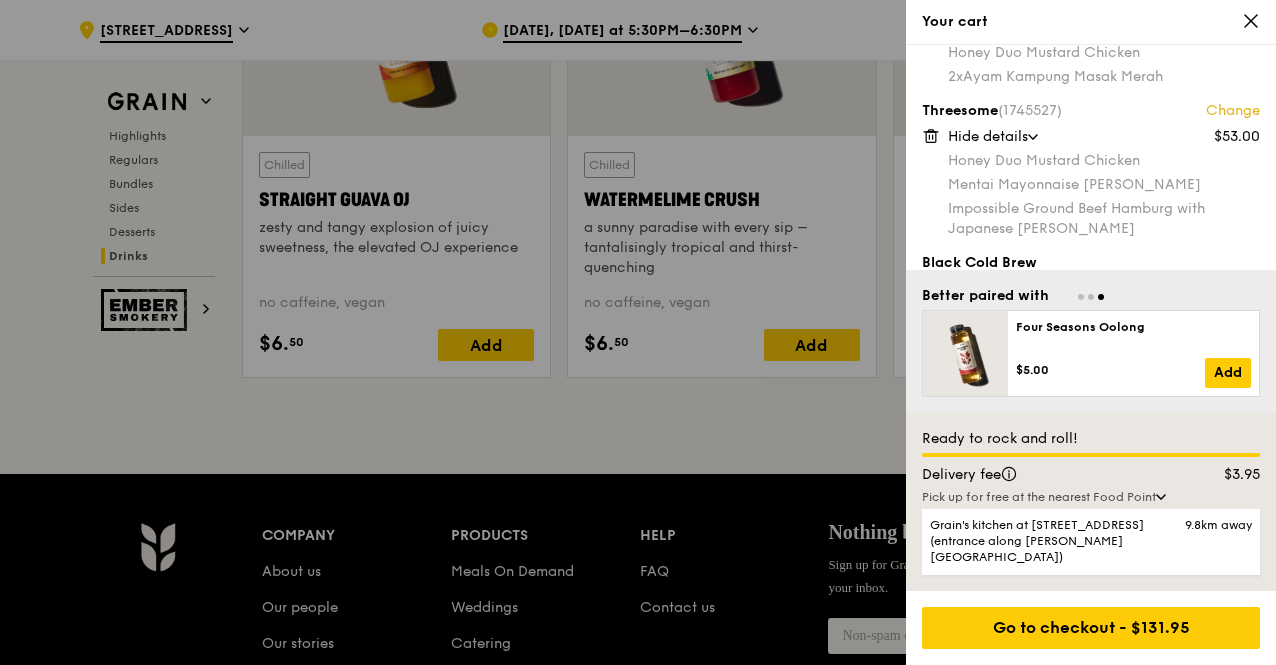 scroll, scrollTop: 122, scrollLeft: 0, axis: vertical 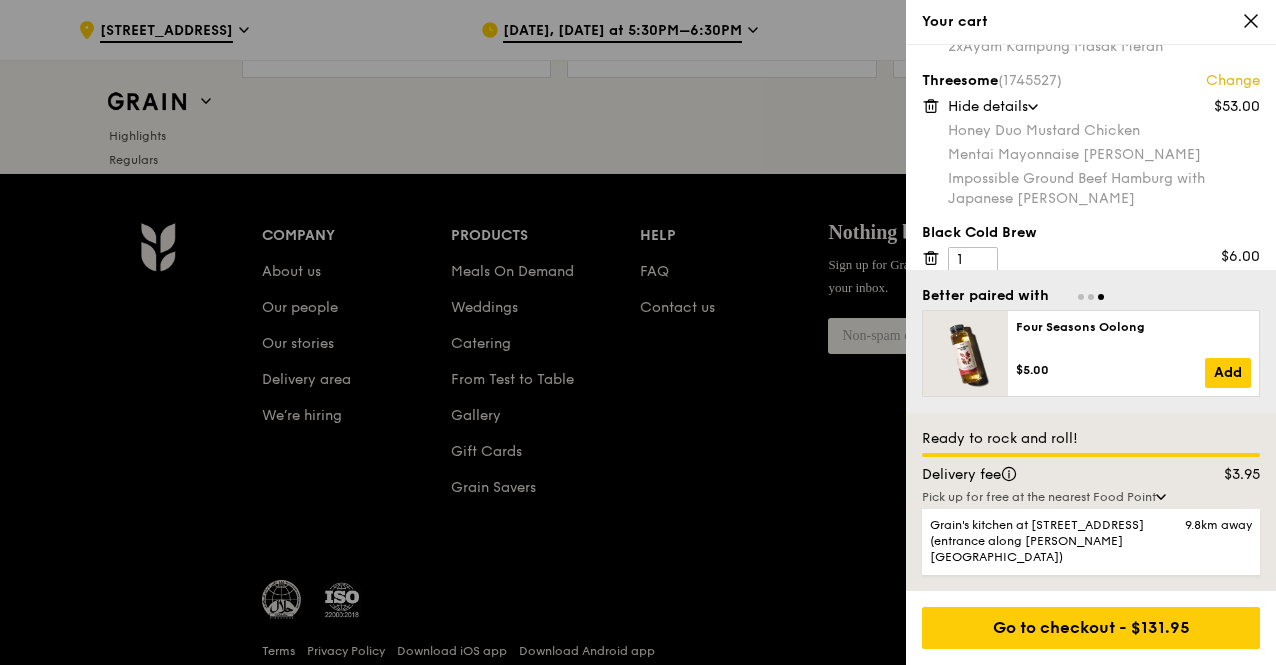 click on "Black Cold Brew
1
$6.00" at bounding box center [1091, 248] 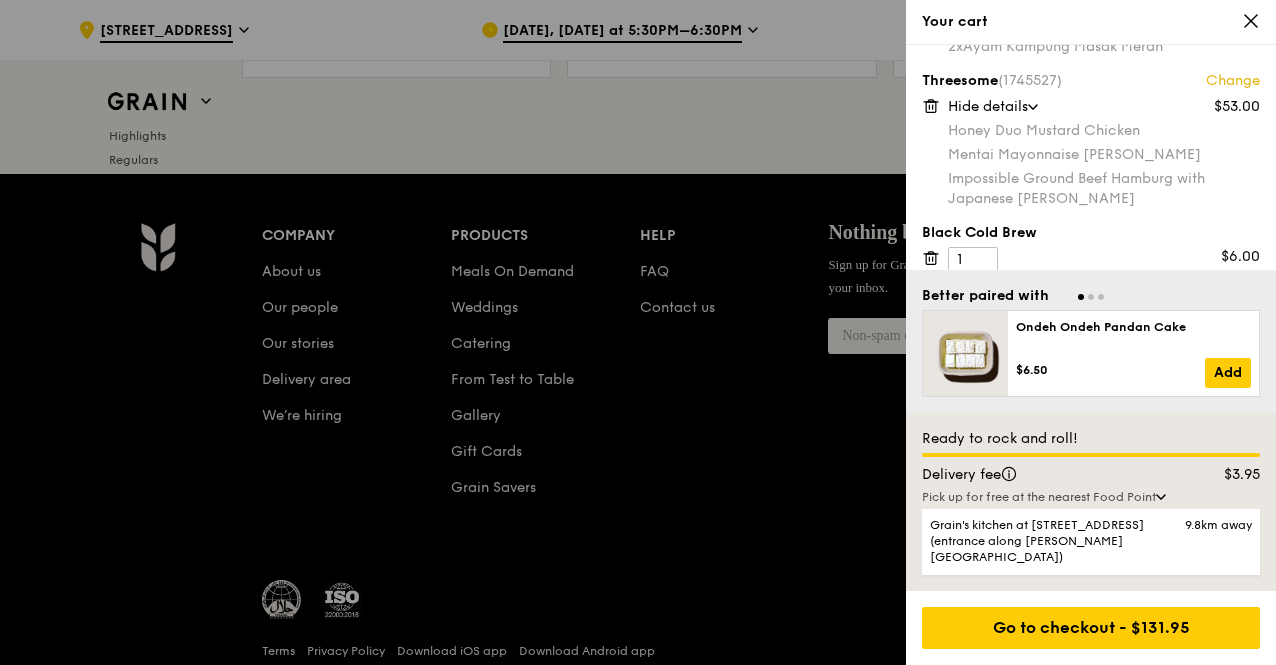 click 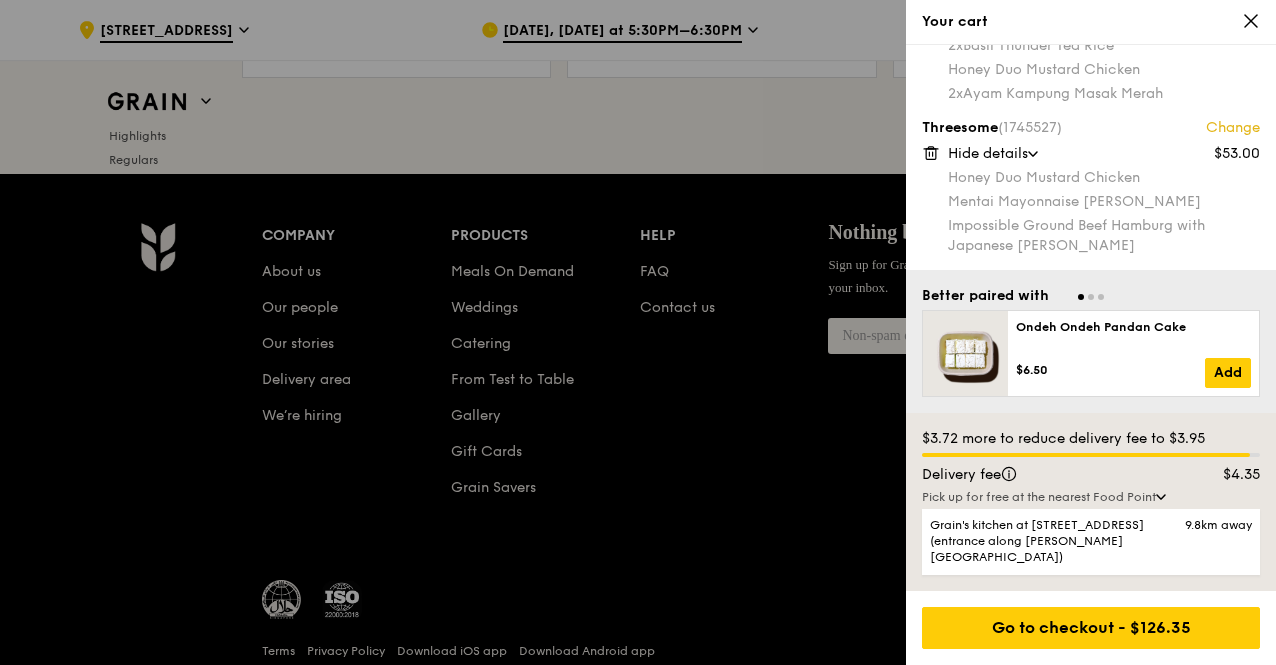 scroll, scrollTop: 56, scrollLeft: 0, axis: vertical 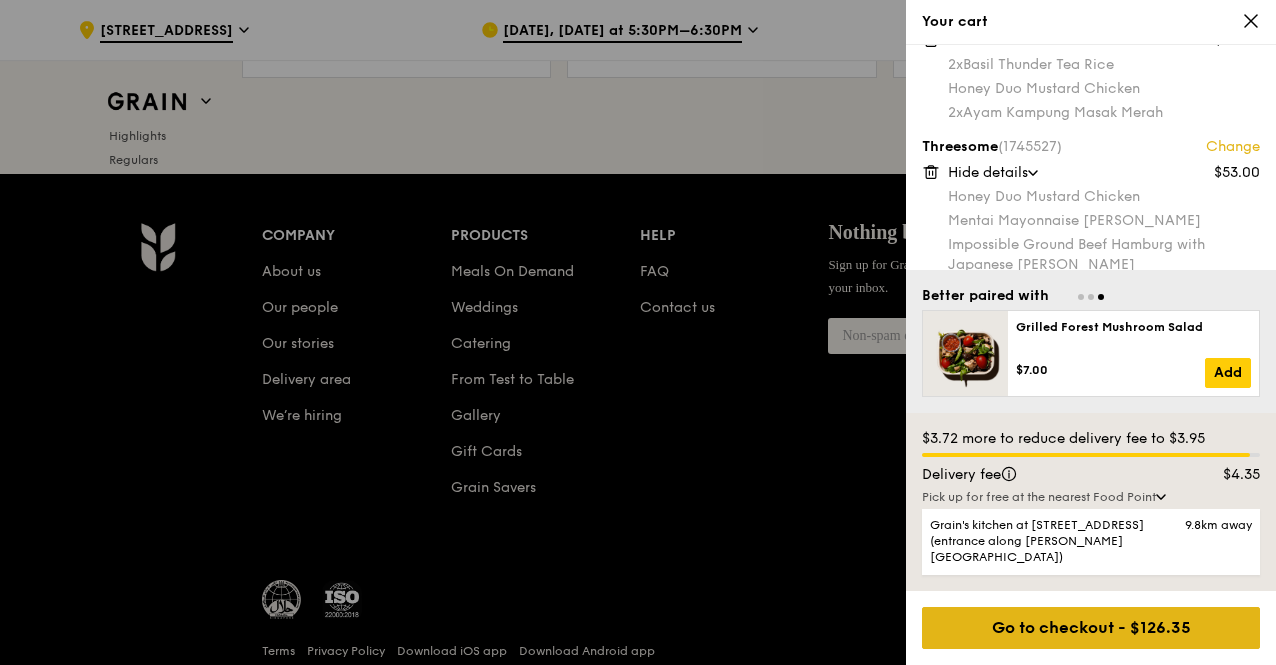 click on "Go to checkout - $126.35" at bounding box center (1091, 628) 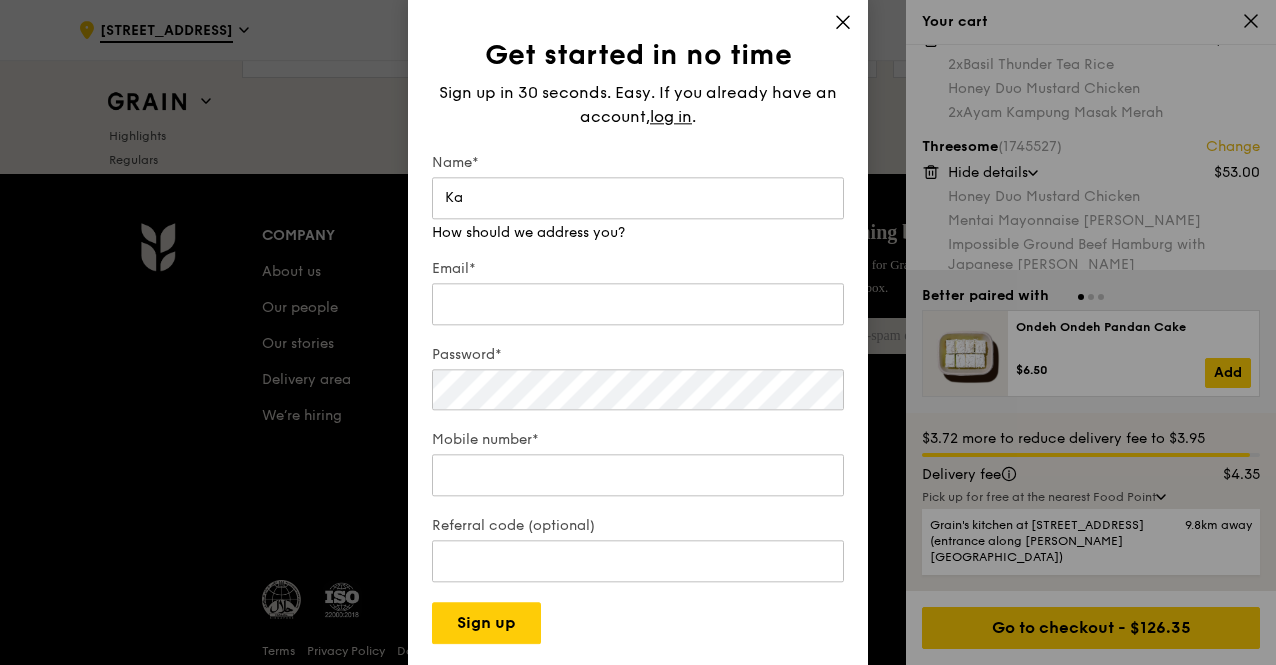 type on "K" 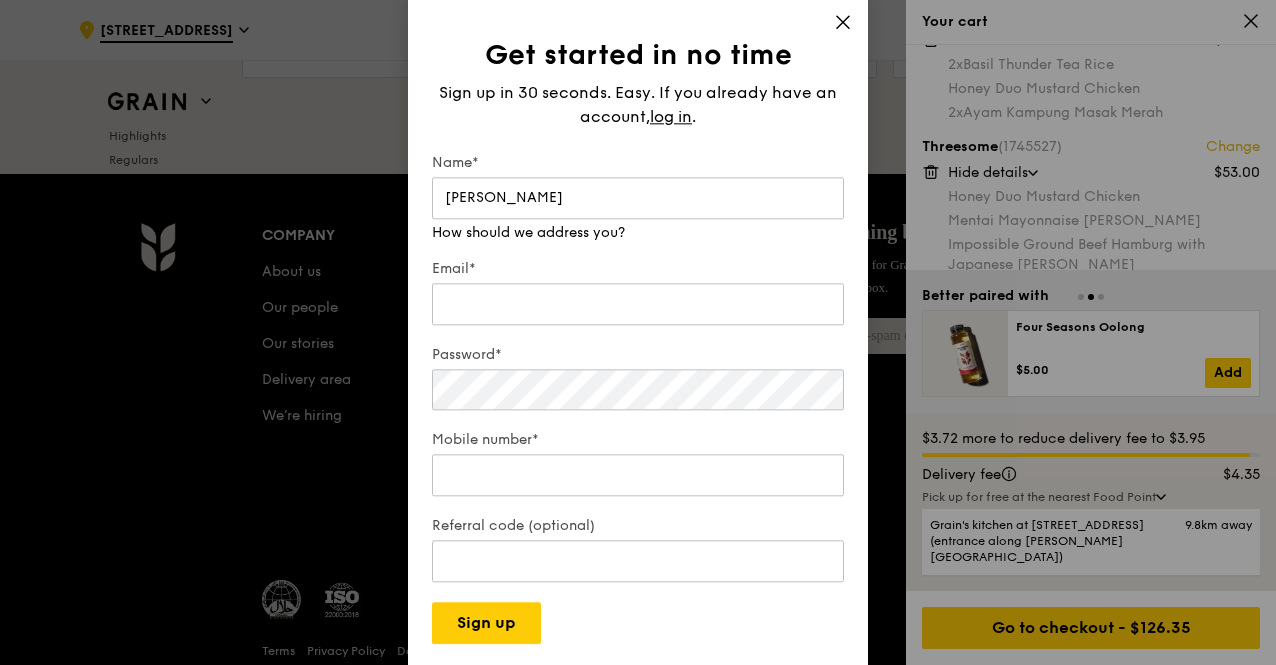 type on "[PERSON_NAME]" 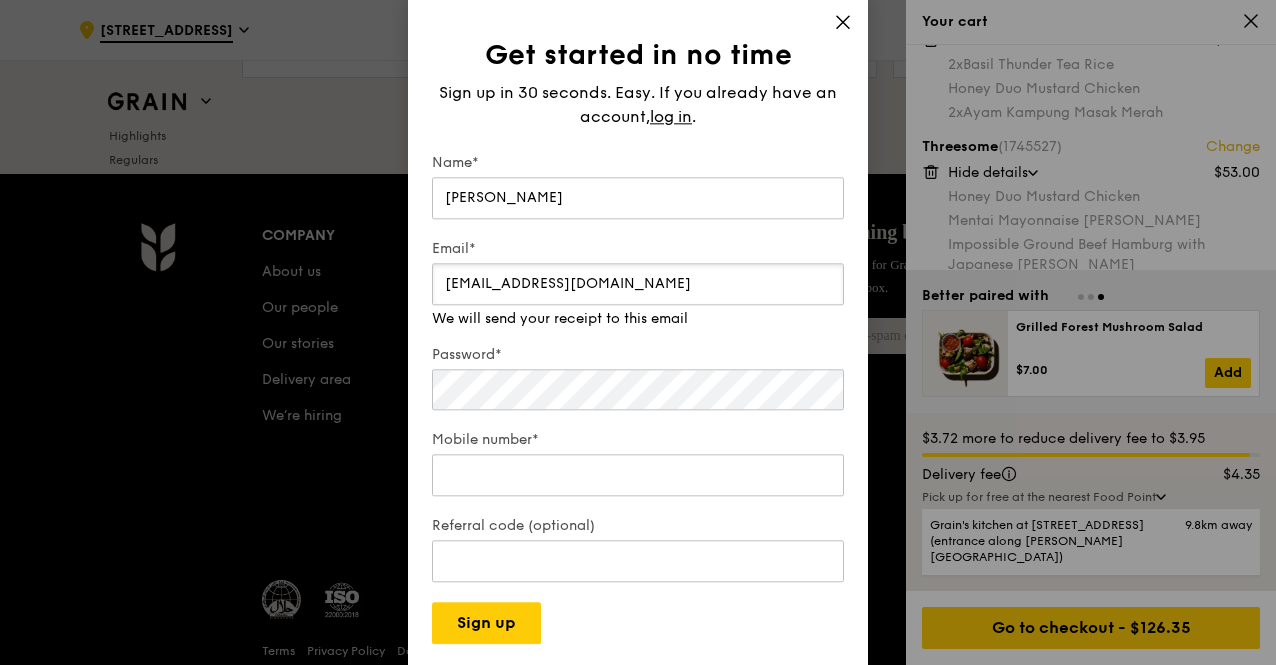 type on "[EMAIL_ADDRESS][DOMAIN_NAME]" 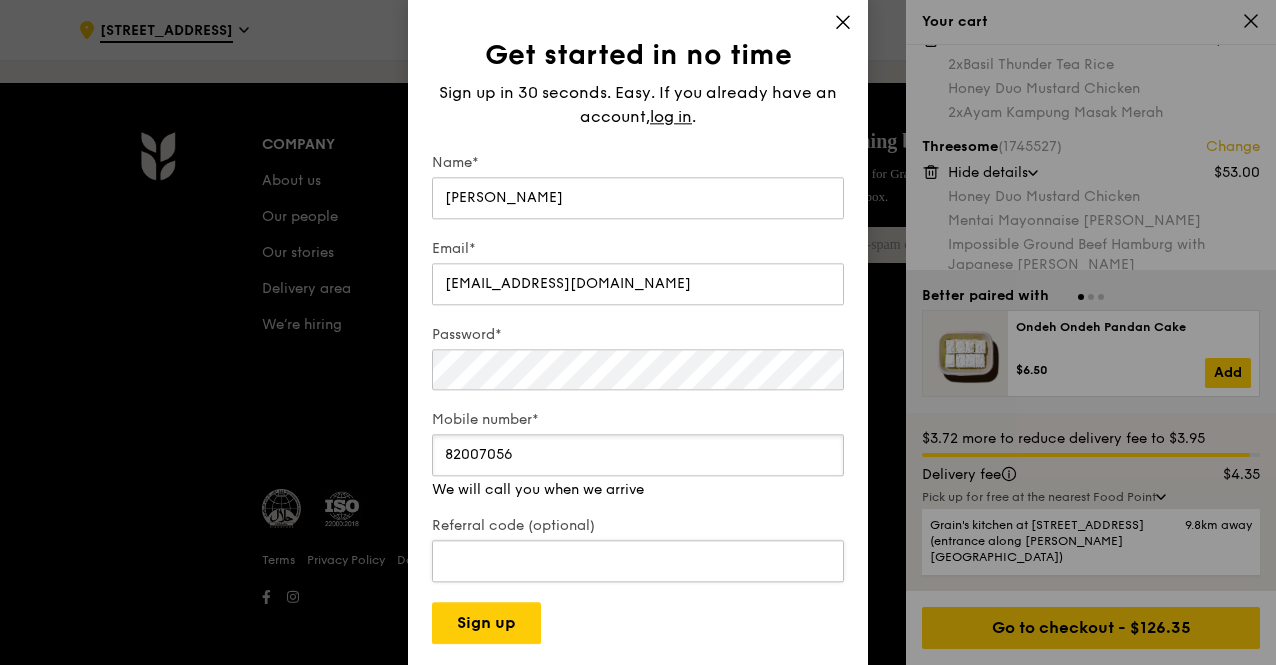 scroll, scrollTop: 8492, scrollLeft: 0, axis: vertical 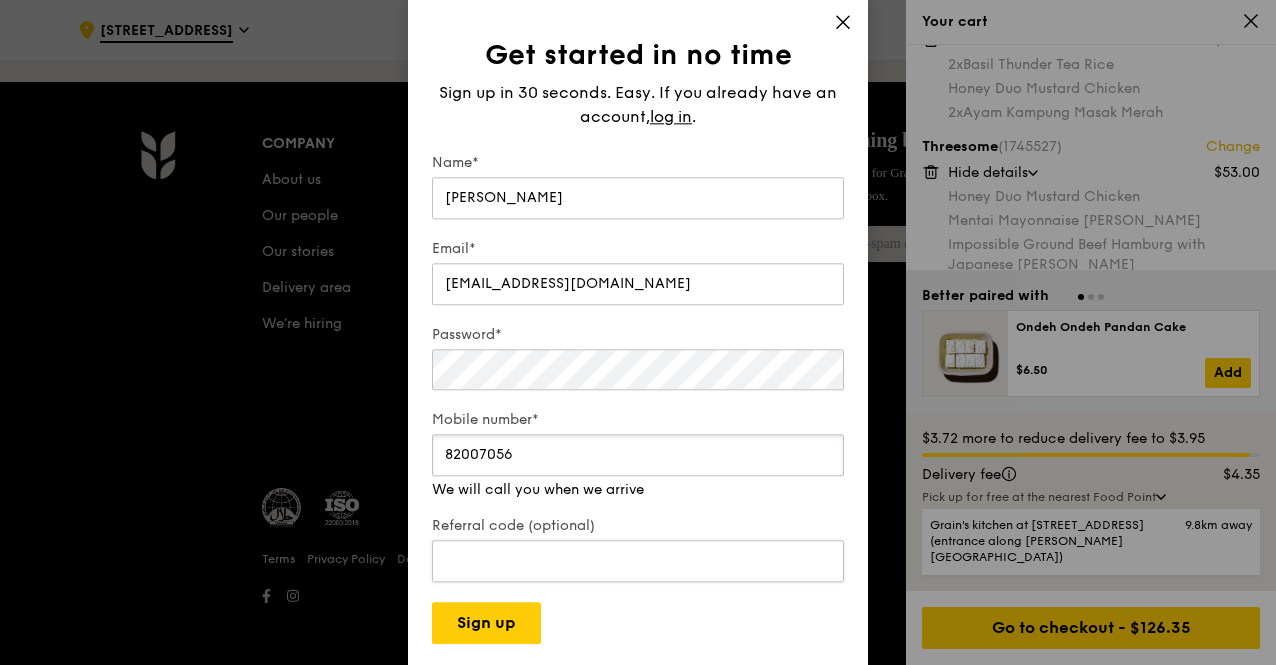 type on "82007056" 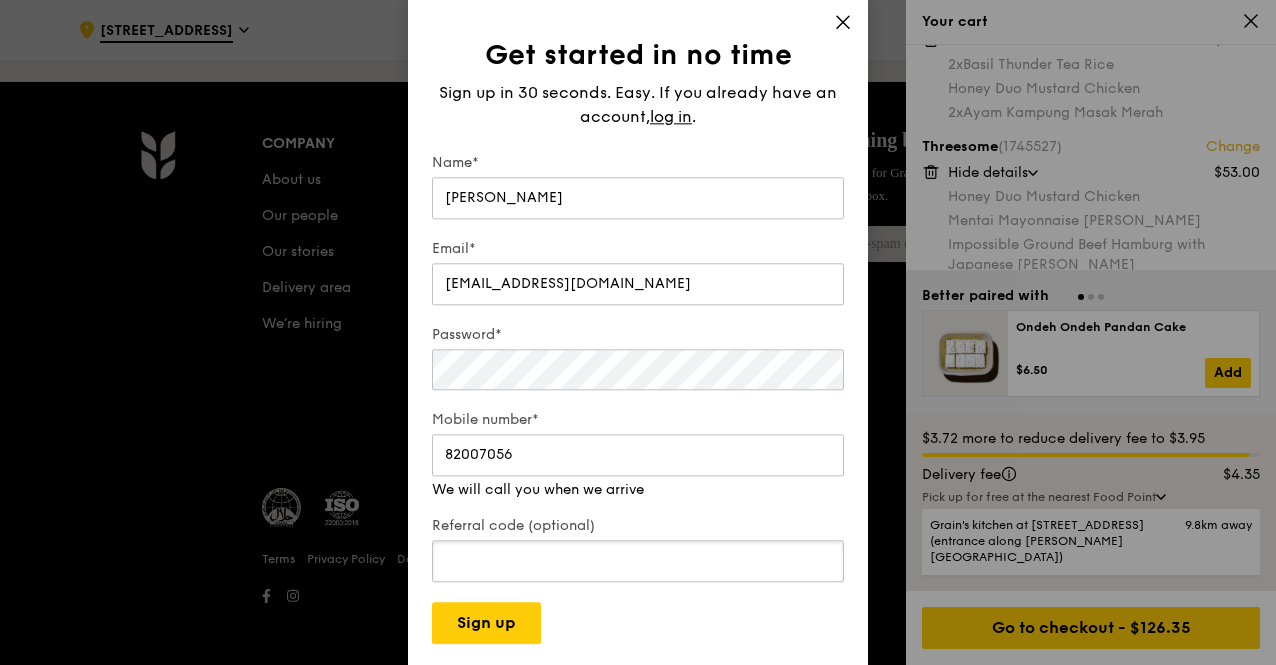 click on "Referral code (optional)" at bounding box center (638, 561) 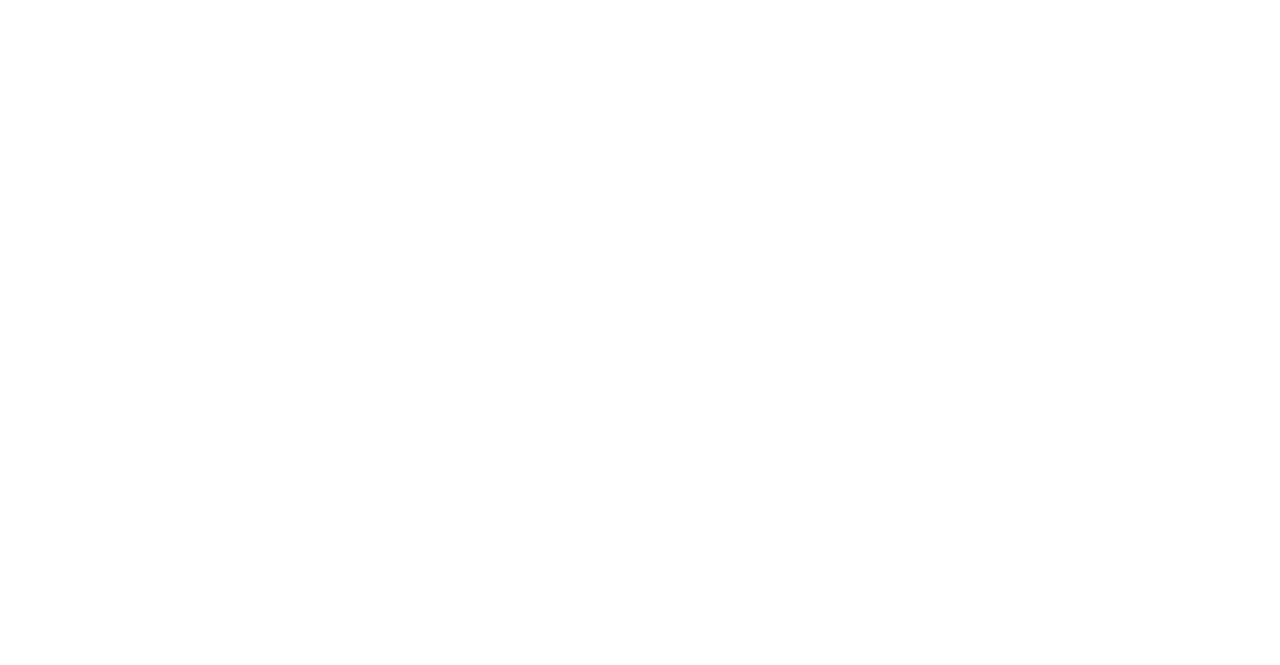 scroll, scrollTop: 0, scrollLeft: 0, axis: both 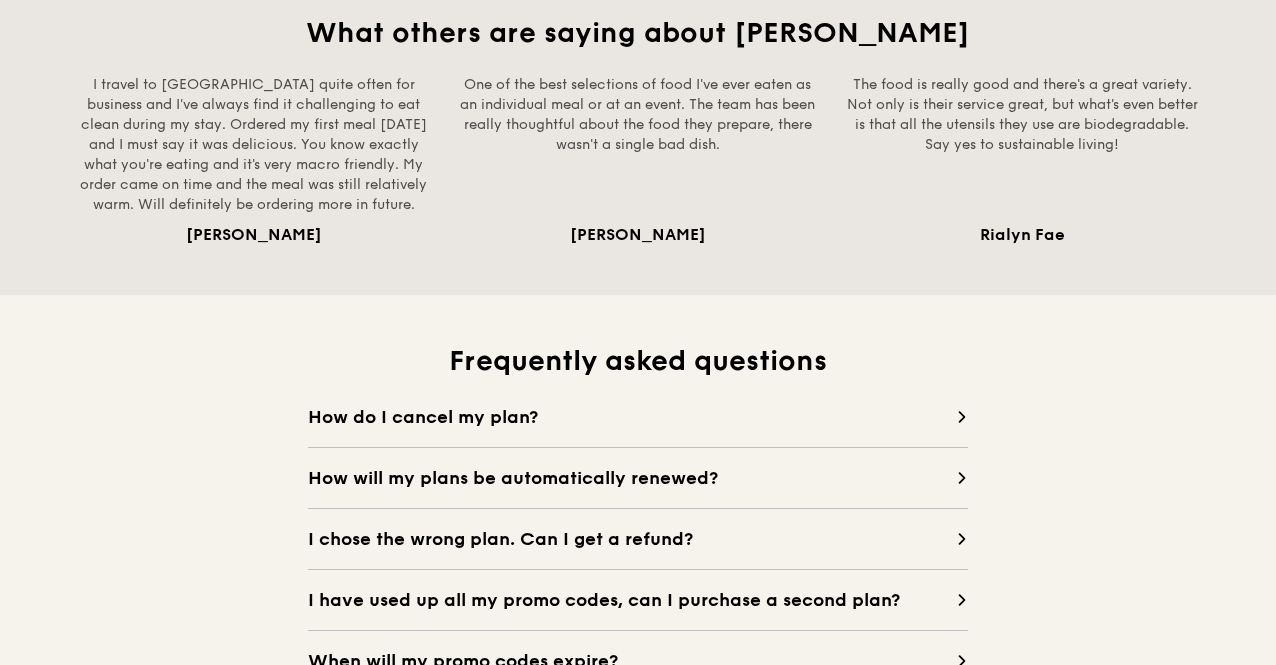 click on "How do I cancel my plan?" at bounding box center [632, 417] 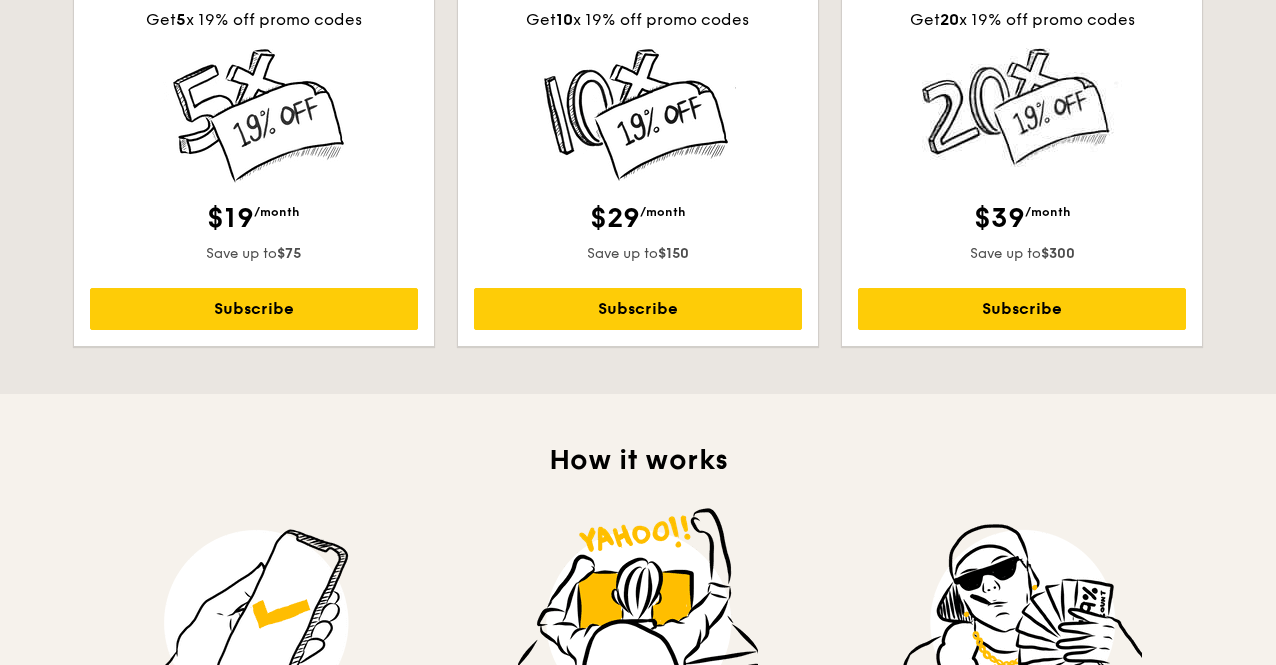 scroll, scrollTop: 600, scrollLeft: 0, axis: vertical 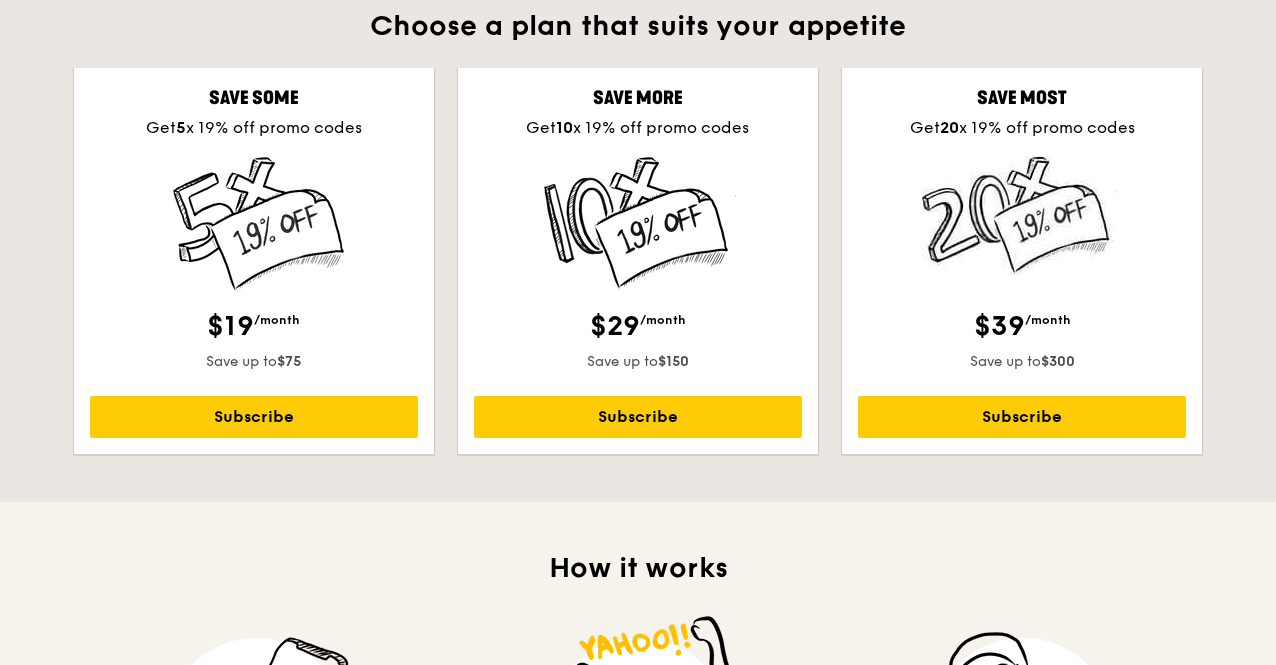 click on "Subscribe" at bounding box center [638, 417] 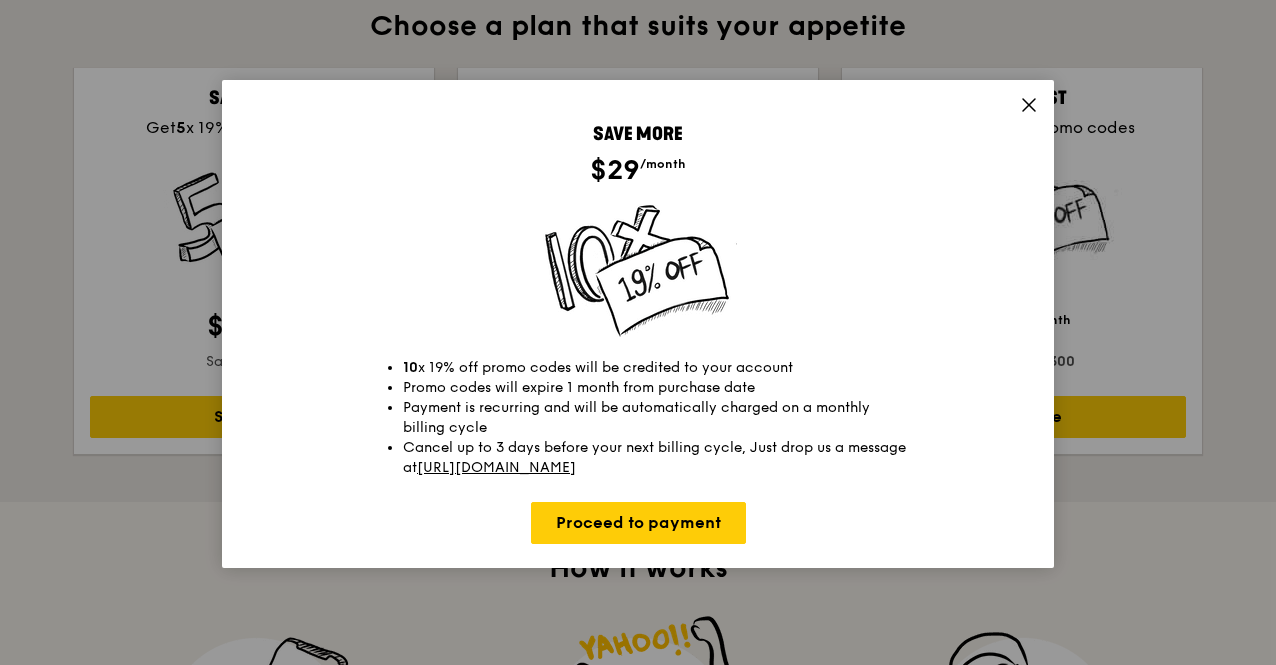 click 